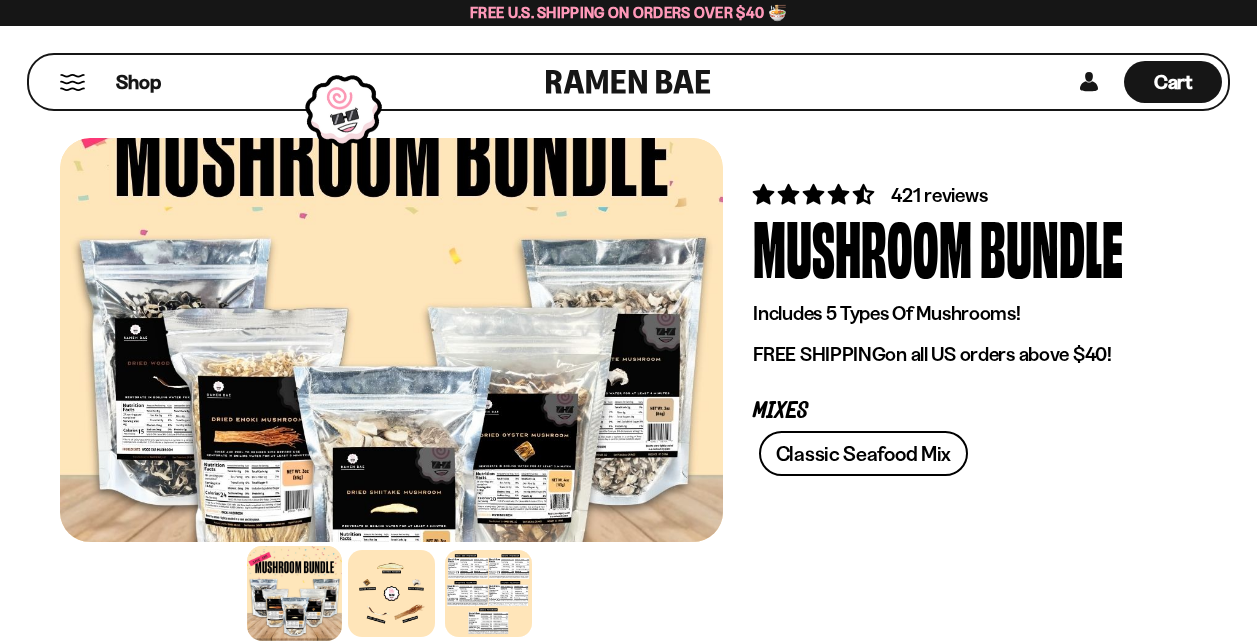 scroll, scrollTop: 0, scrollLeft: 0, axis: both 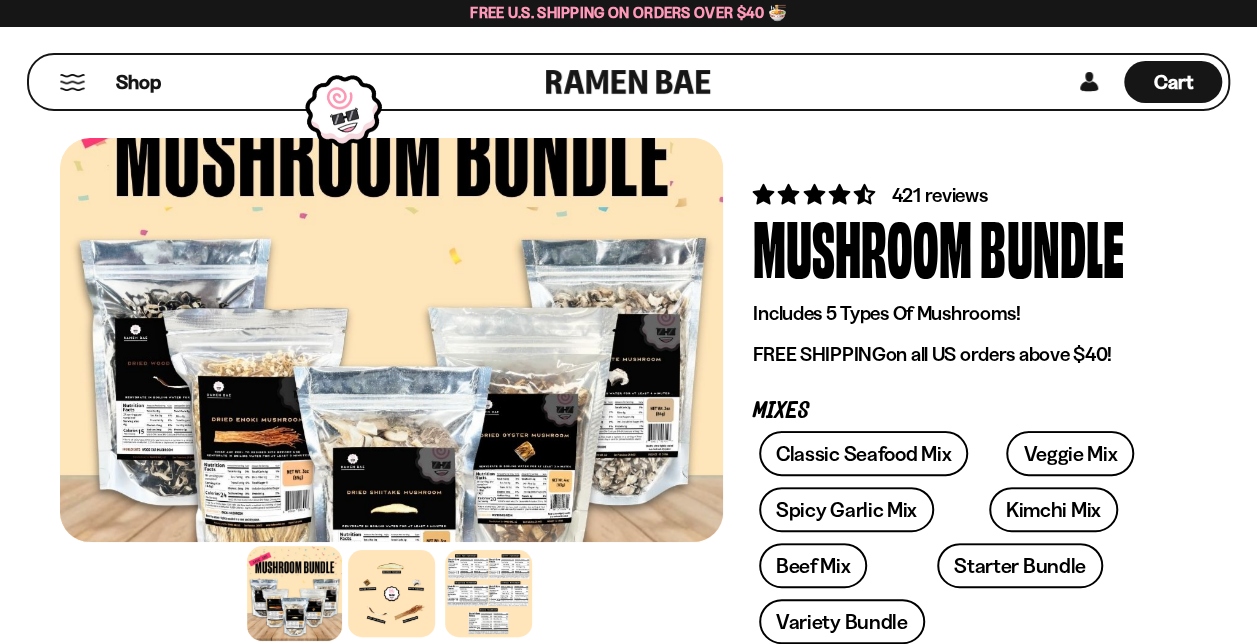 click at bounding box center (628, 82) 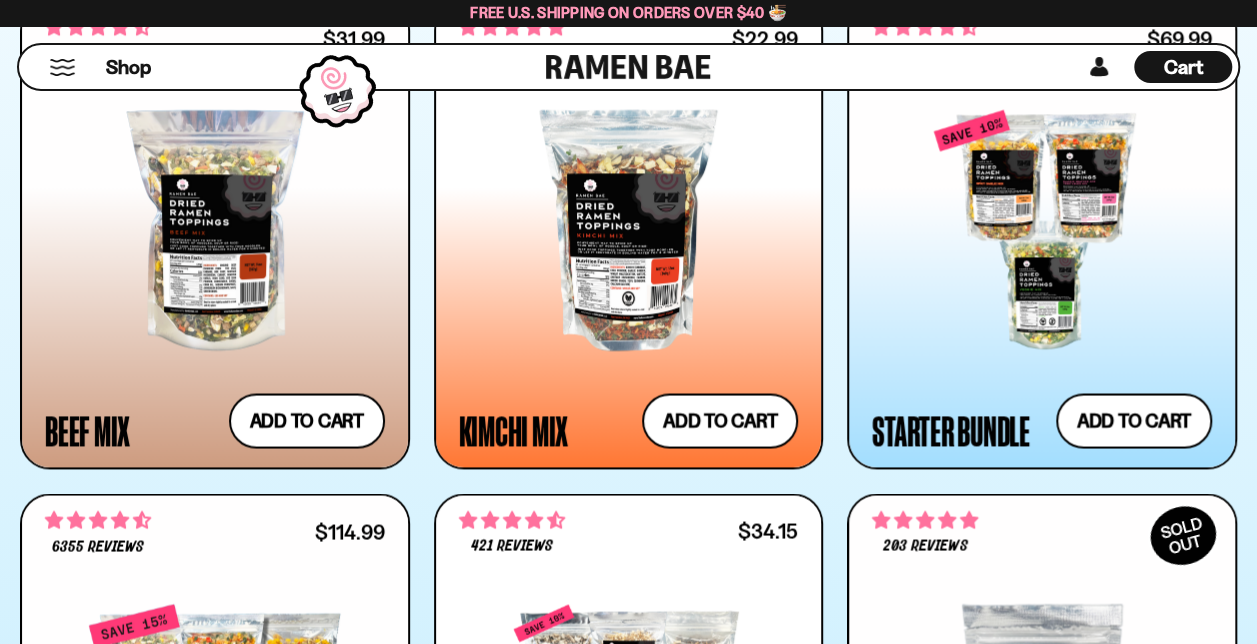 scroll, scrollTop: 1500, scrollLeft: 0, axis: vertical 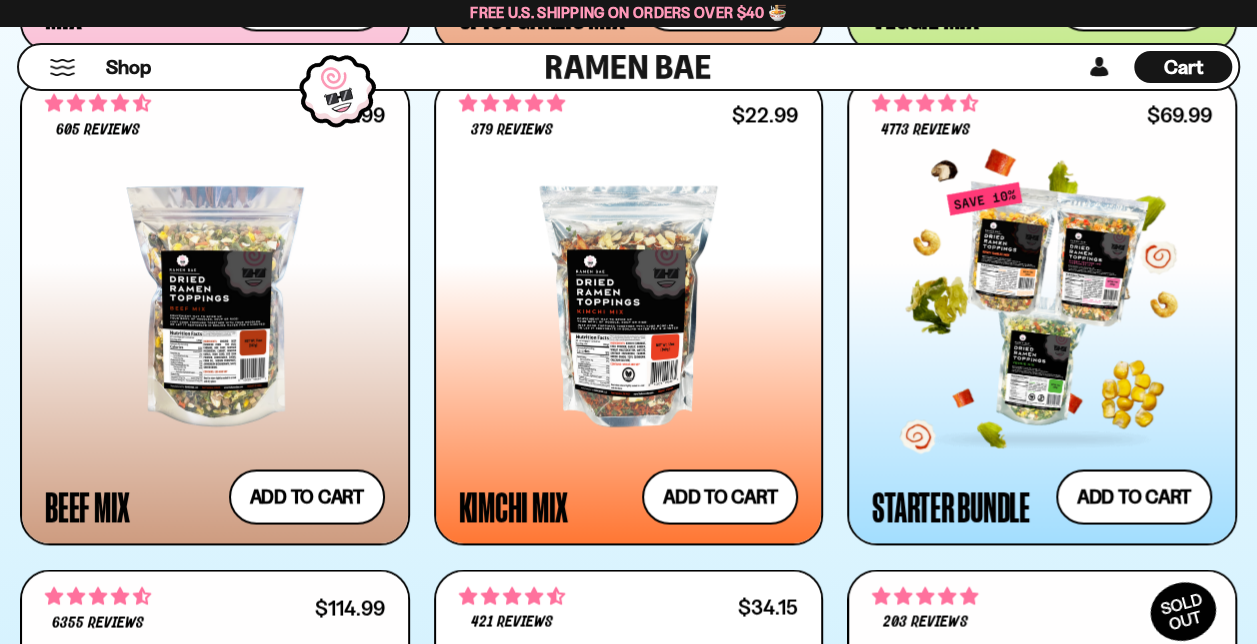 click at bounding box center (1042, 306) 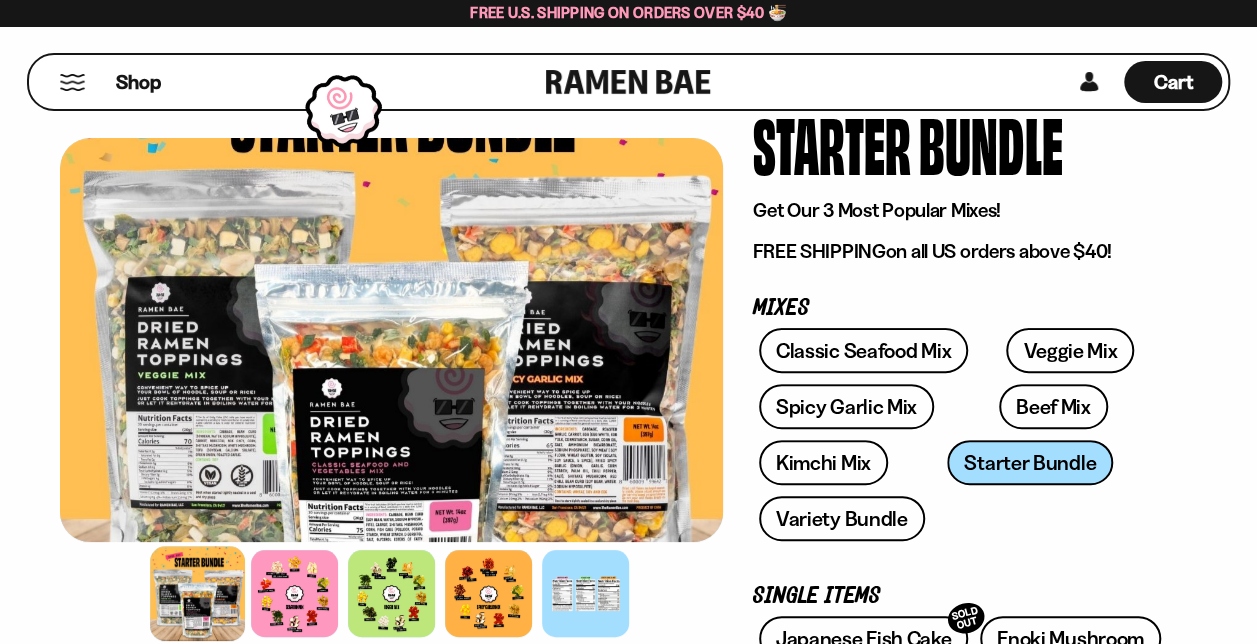scroll, scrollTop: 100, scrollLeft: 0, axis: vertical 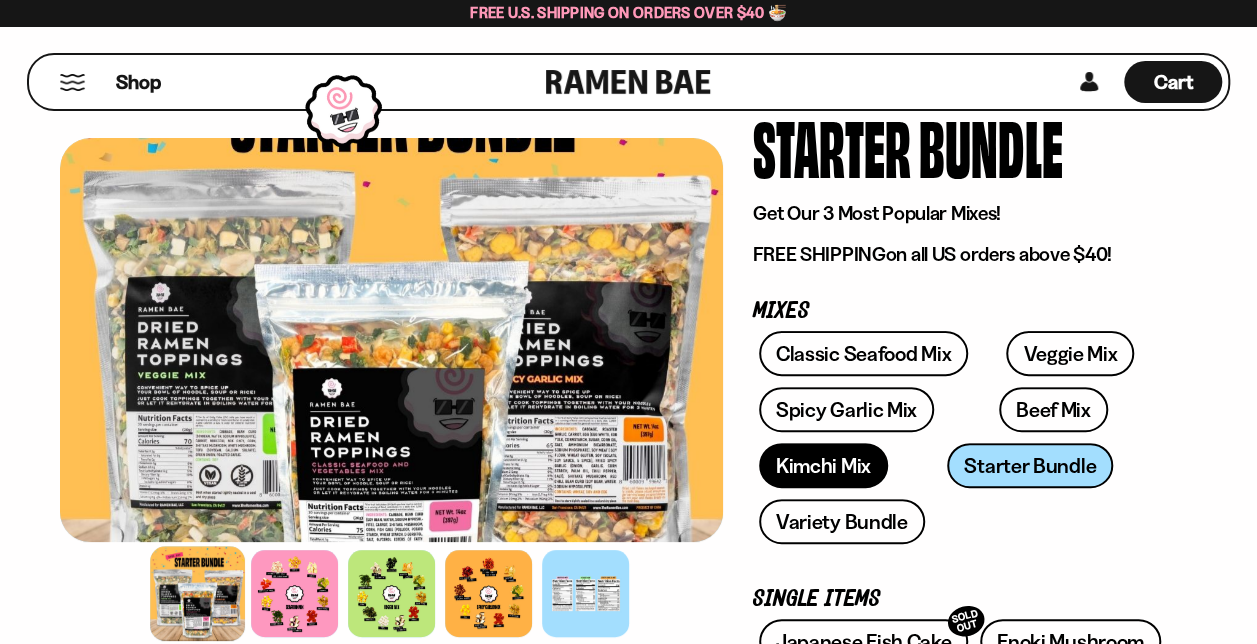 click on "Kimchi Mix" at bounding box center (823, 465) 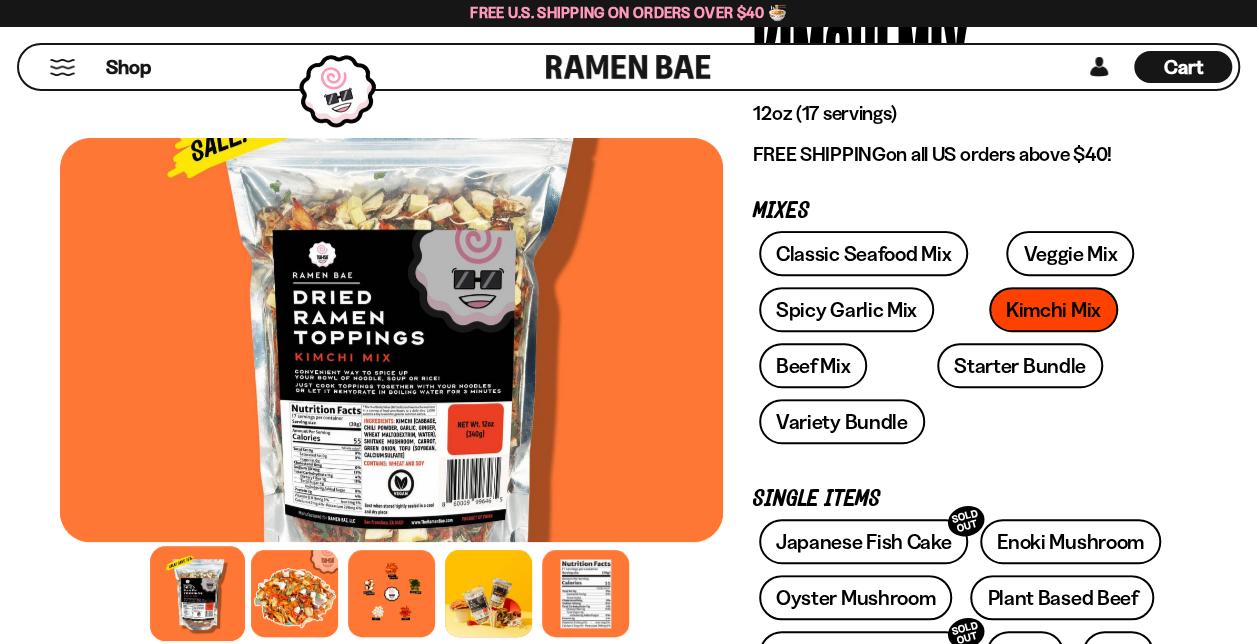 scroll, scrollTop: 300, scrollLeft: 0, axis: vertical 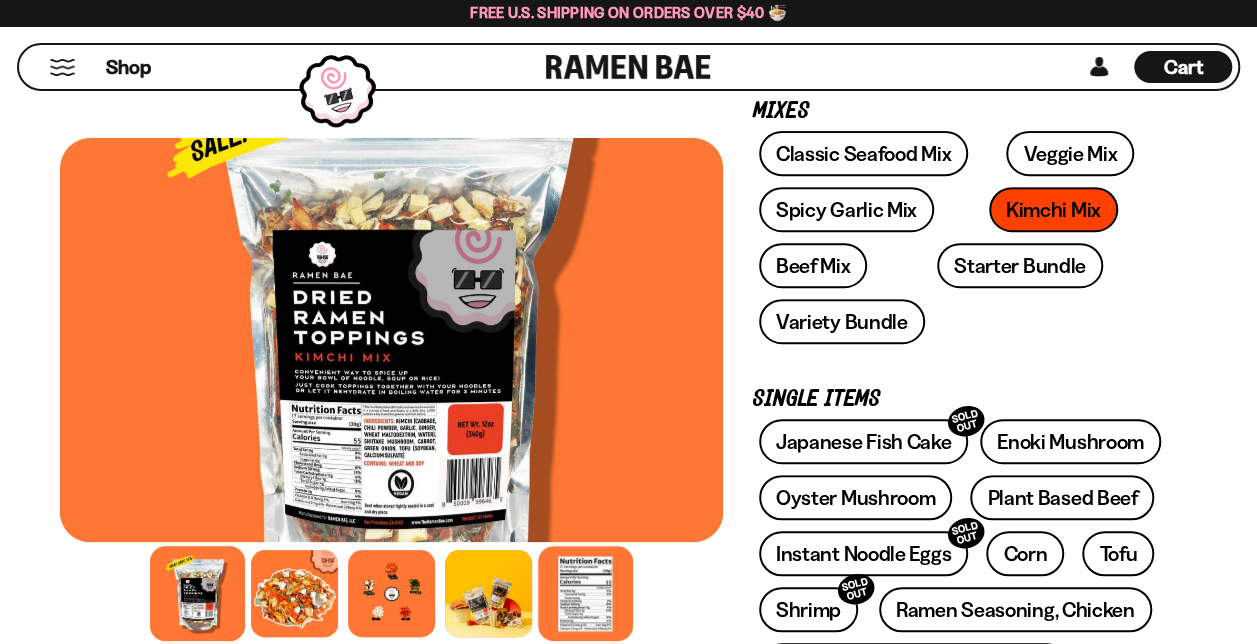 click at bounding box center (585, 593) 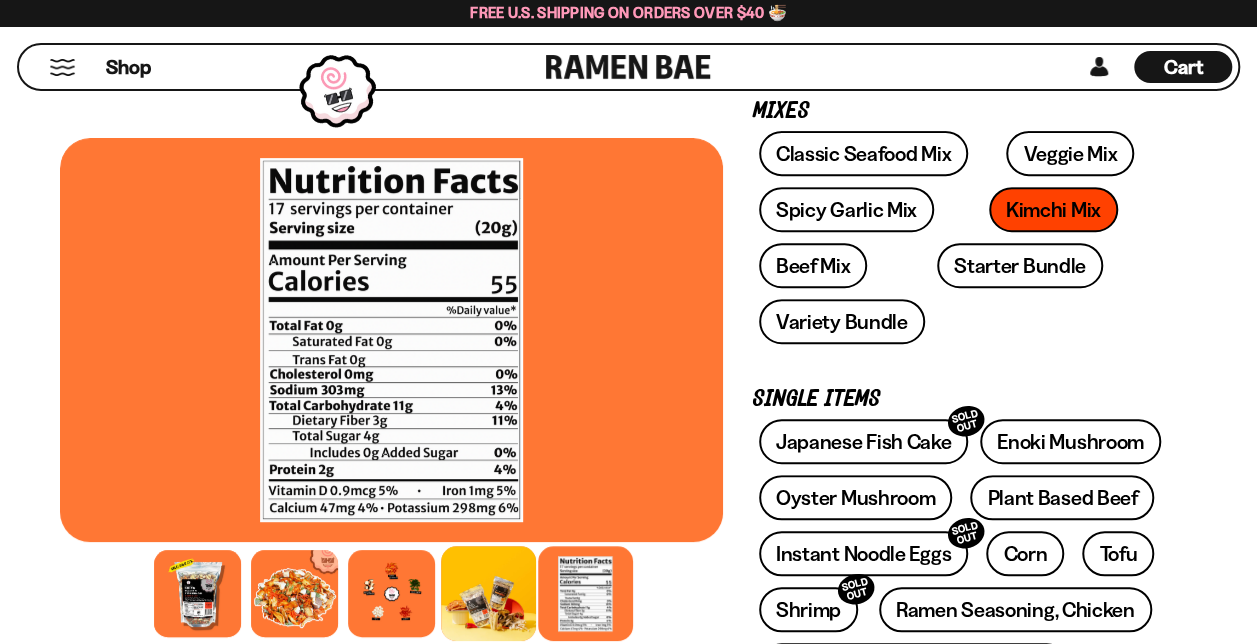 click at bounding box center (488, 593) 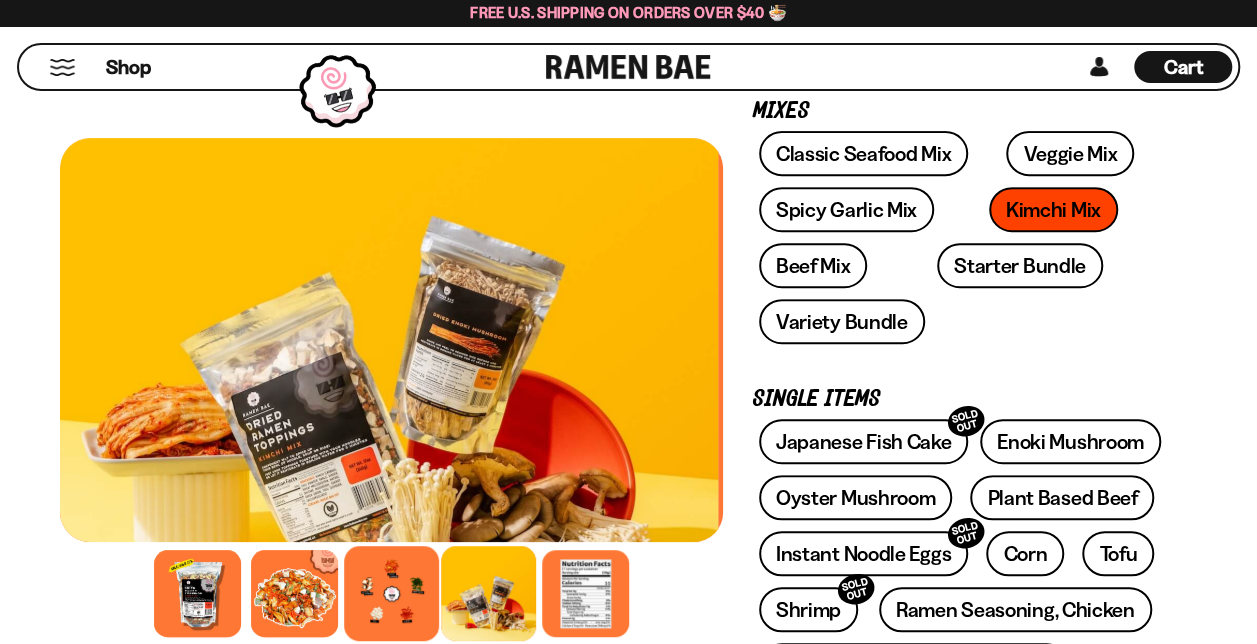 click at bounding box center [391, 593] 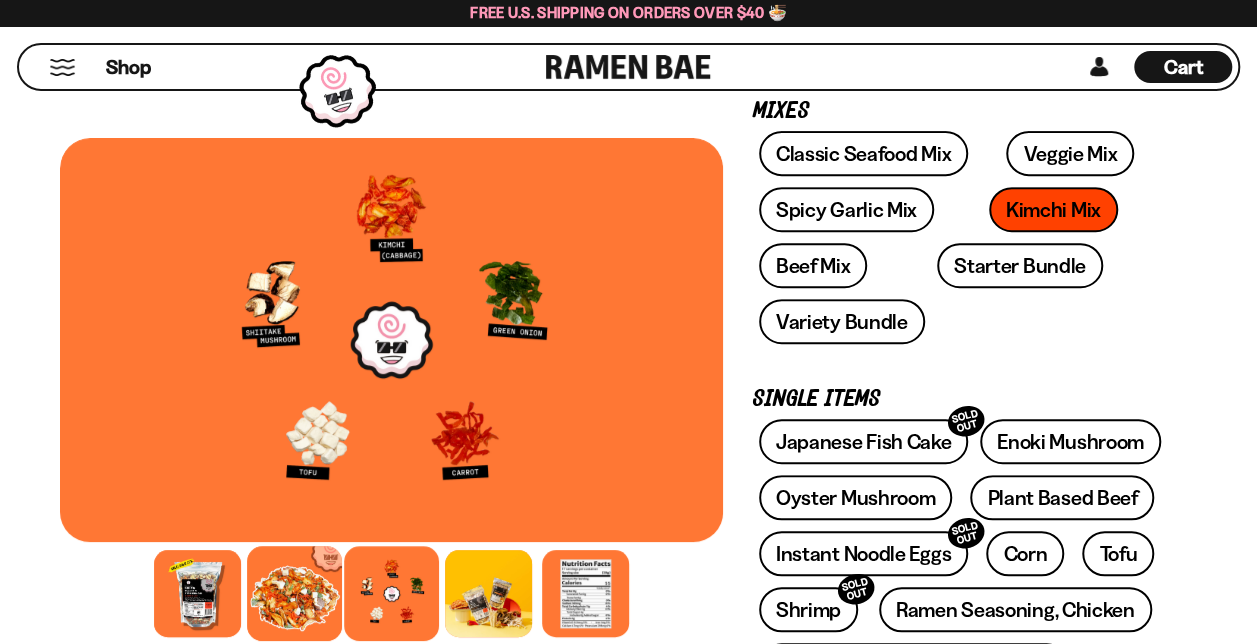 click at bounding box center (294, 593) 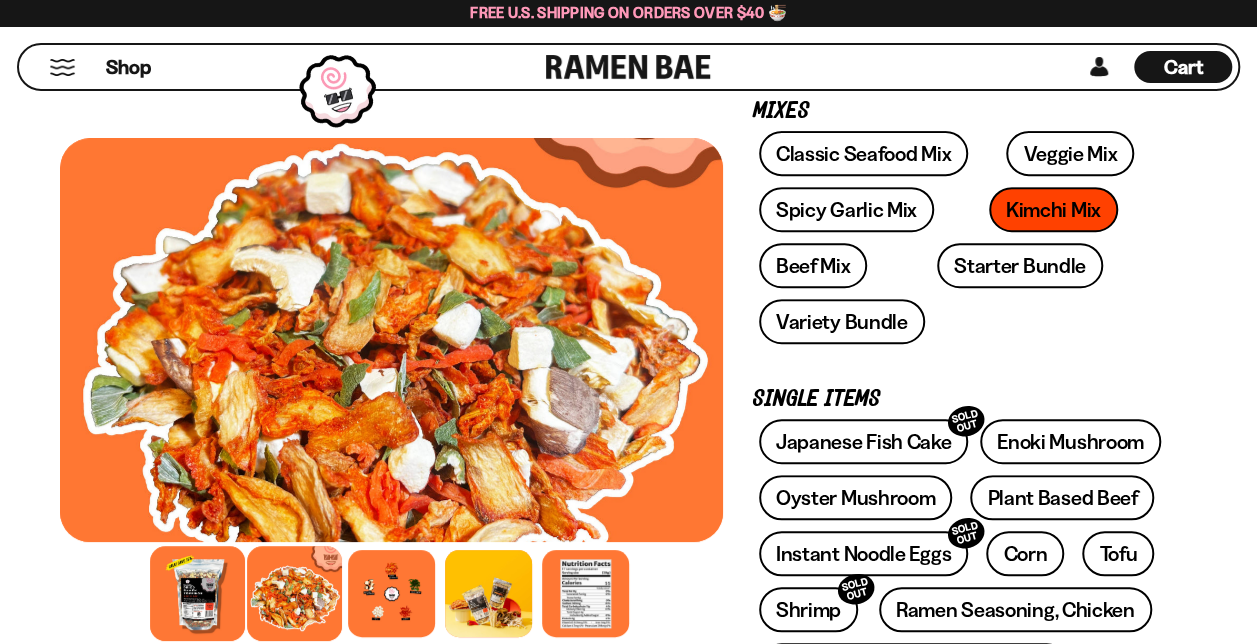 click at bounding box center [197, 593] 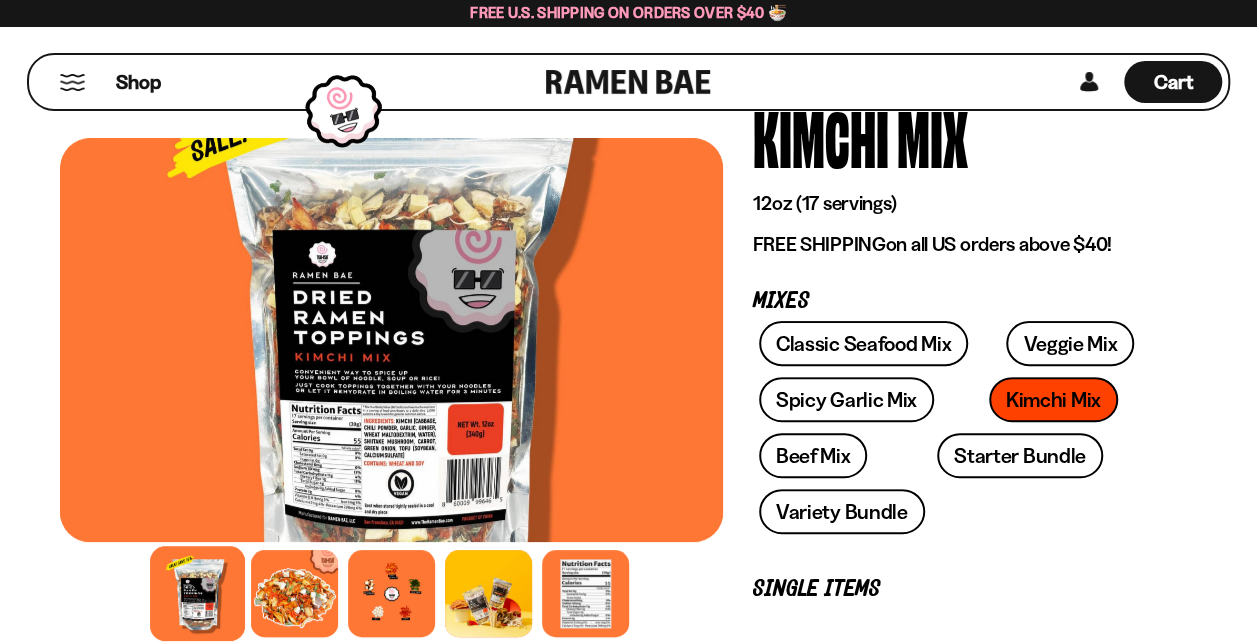 scroll, scrollTop: 0, scrollLeft: 0, axis: both 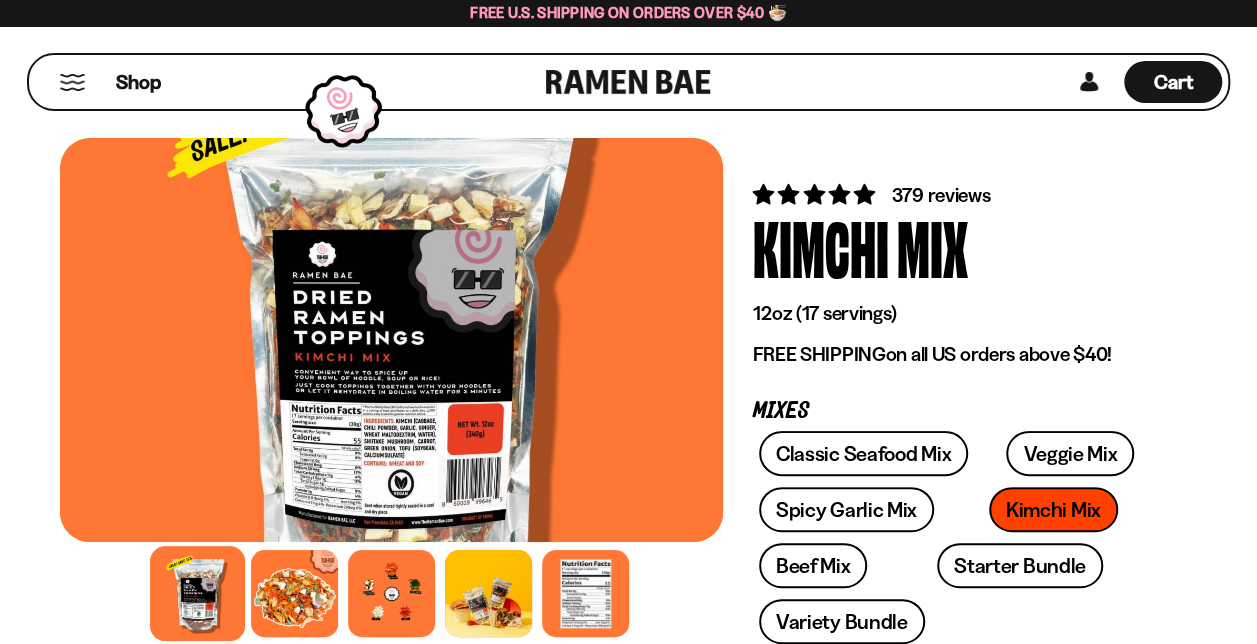 click at bounding box center (197, 593) 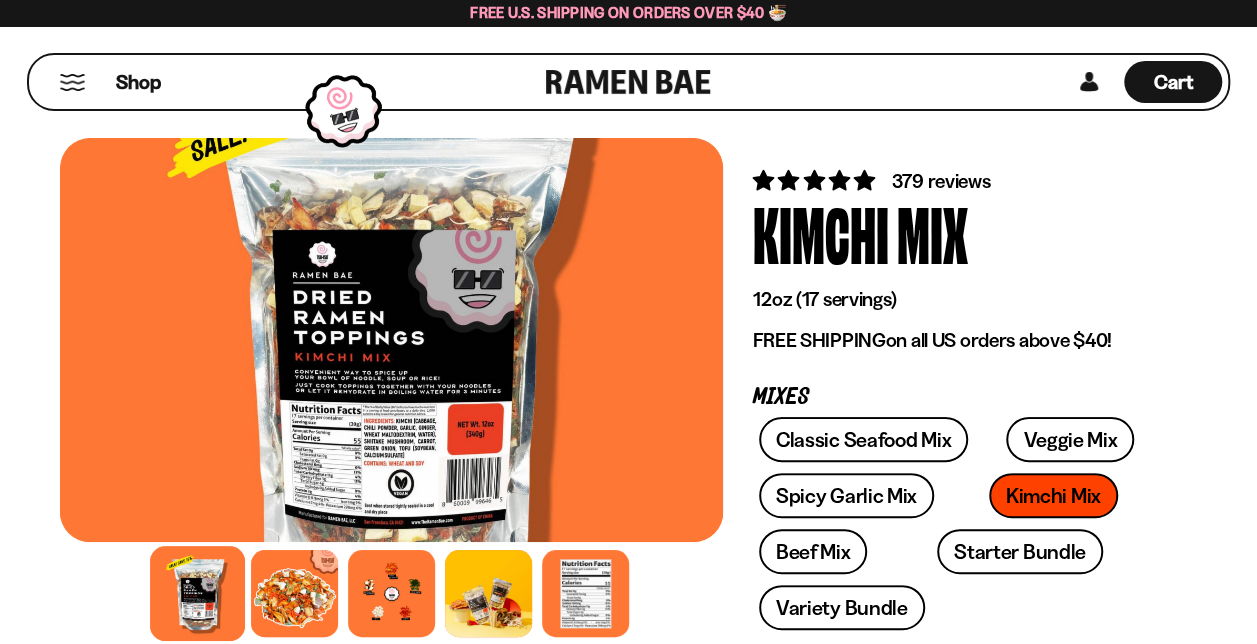 scroll, scrollTop: 0, scrollLeft: 0, axis: both 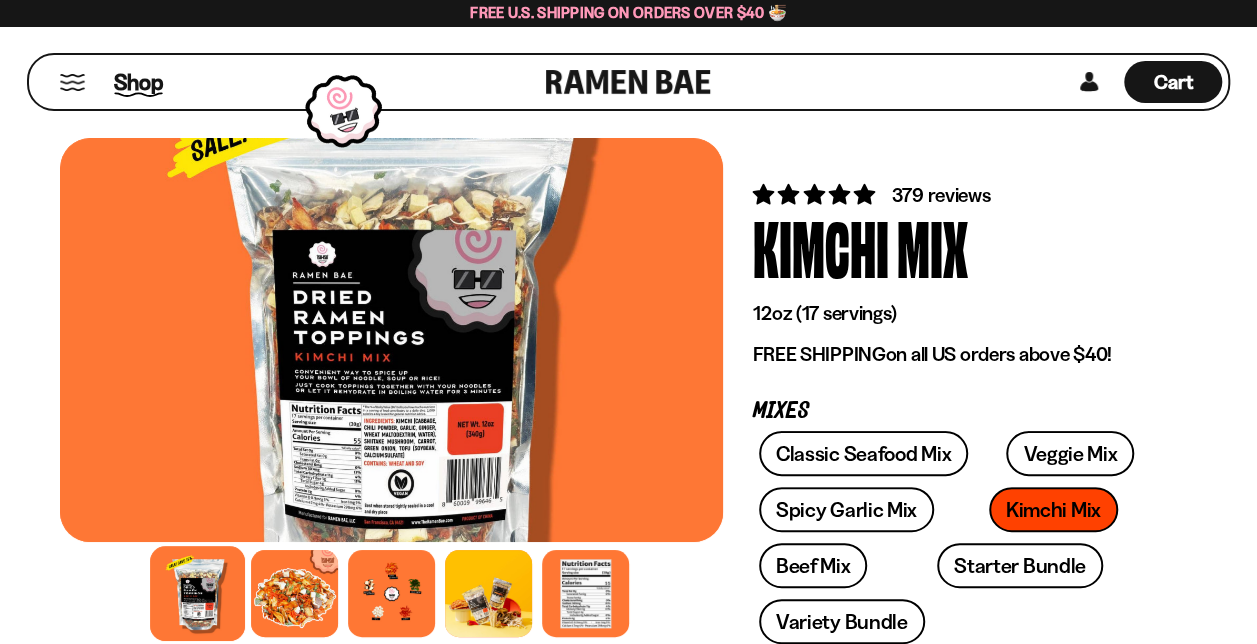 click on "Shop" at bounding box center [138, 82] 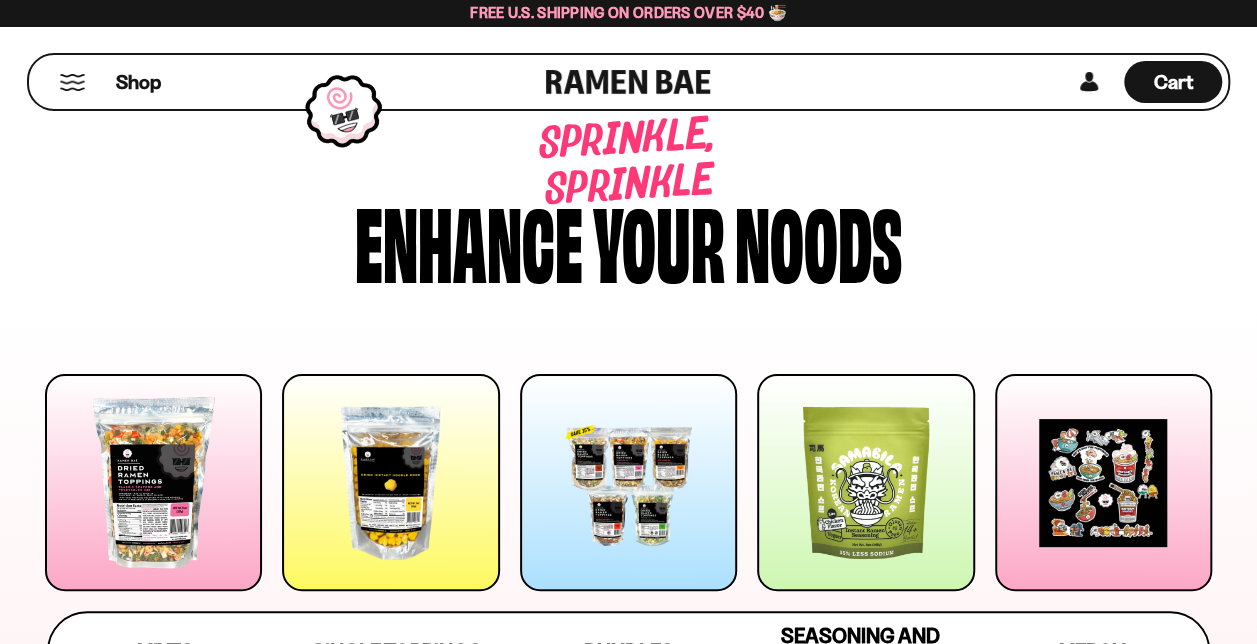 scroll, scrollTop: 300, scrollLeft: 0, axis: vertical 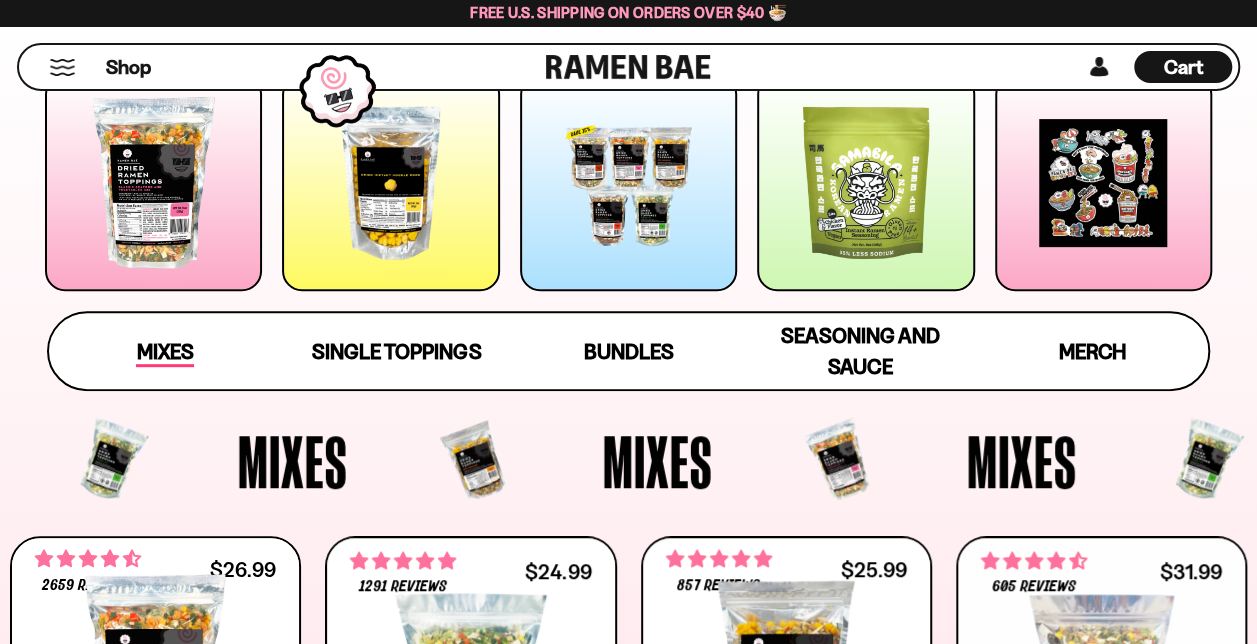 click on "Mixes" at bounding box center (164, 353) 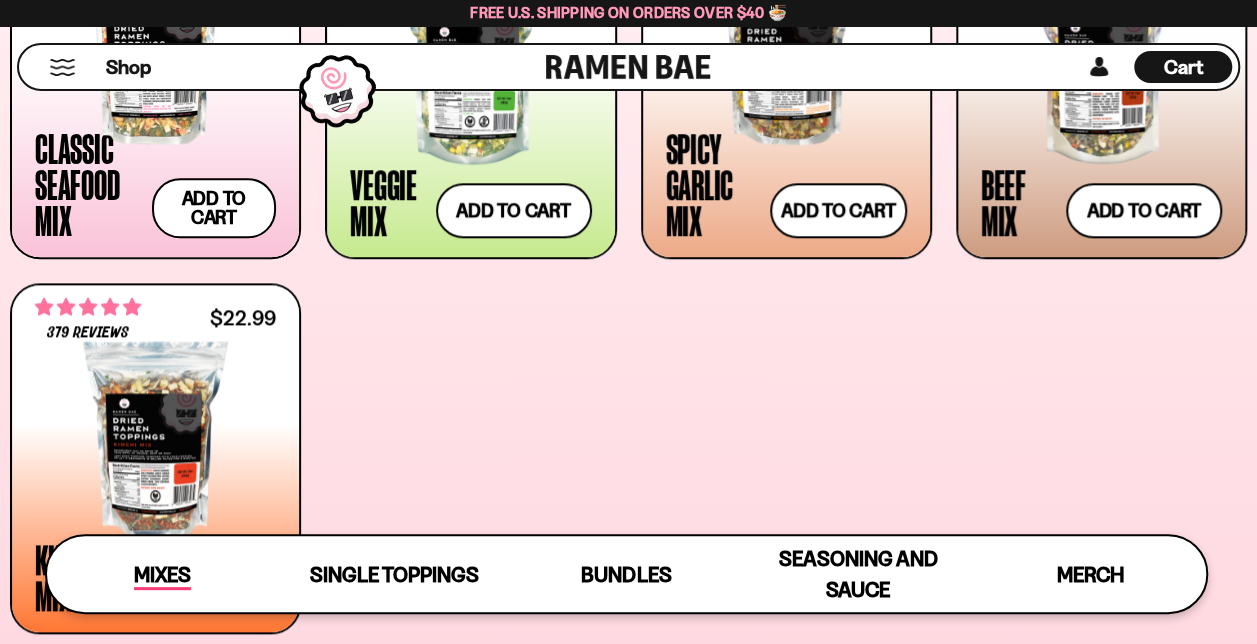 scroll, scrollTop: 1016, scrollLeft: 0, axis: vertical 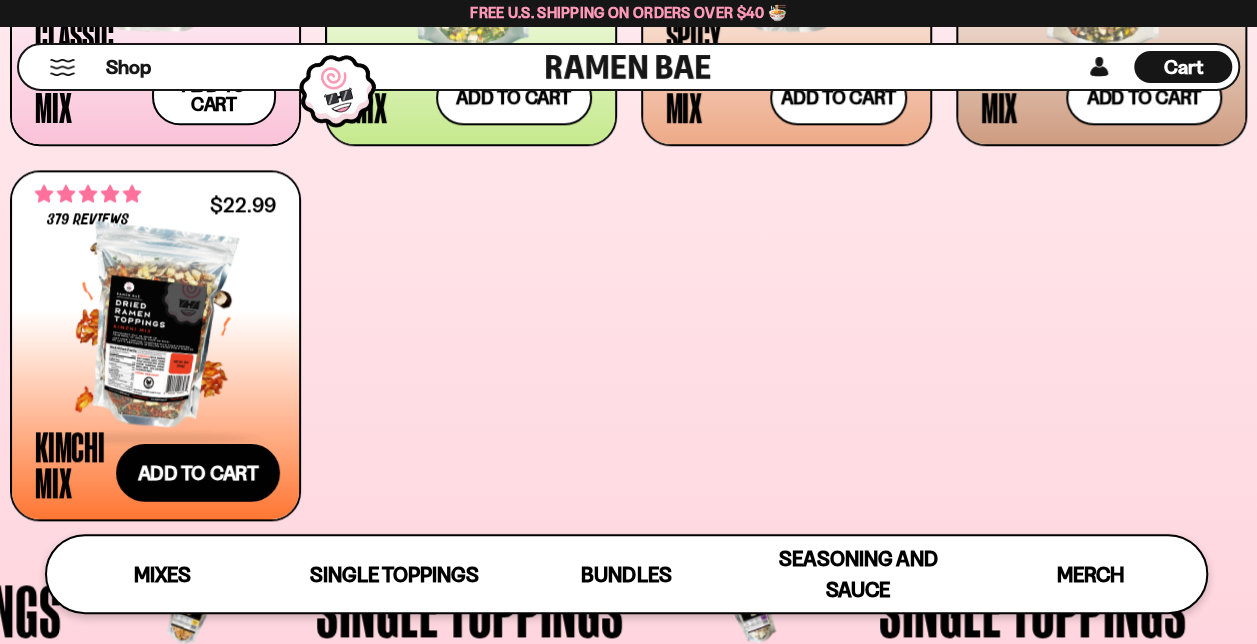 click on "Add to cart
Add
—
Regular price
$22.99
Regular price
$25.99 USD
Sale price
$22.99
Unit price
/
per" at bounding box center (198, 472) 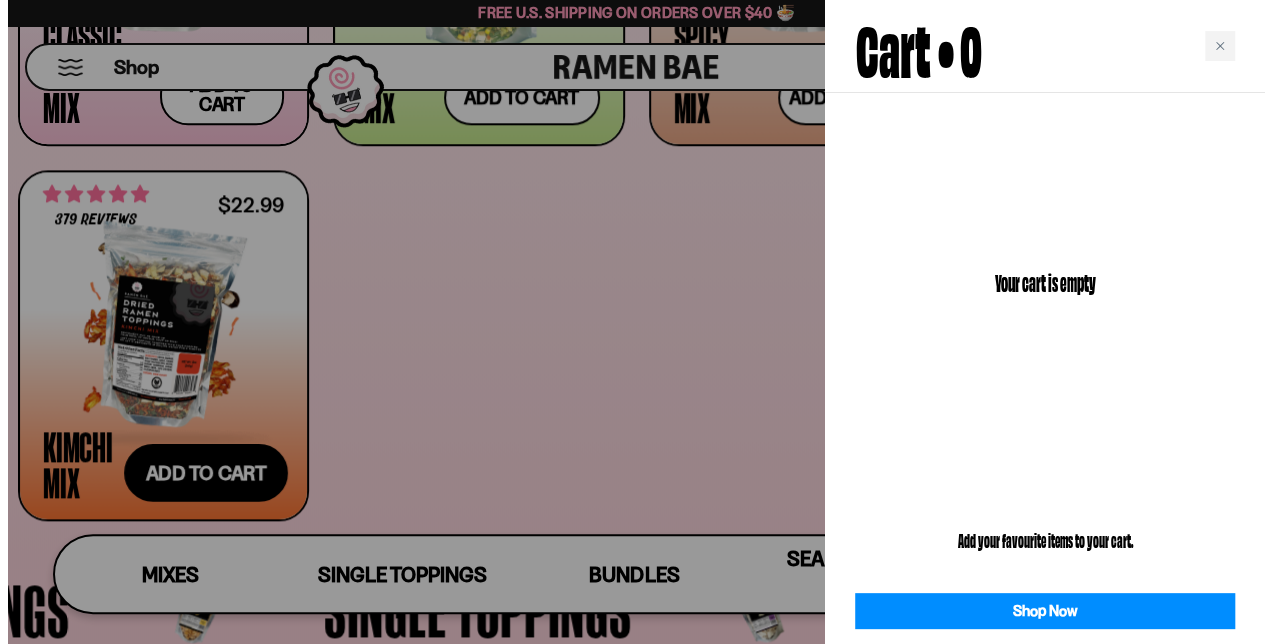 scroll, scrollTop: 1020, scrollLeft: 0, axis: vertical 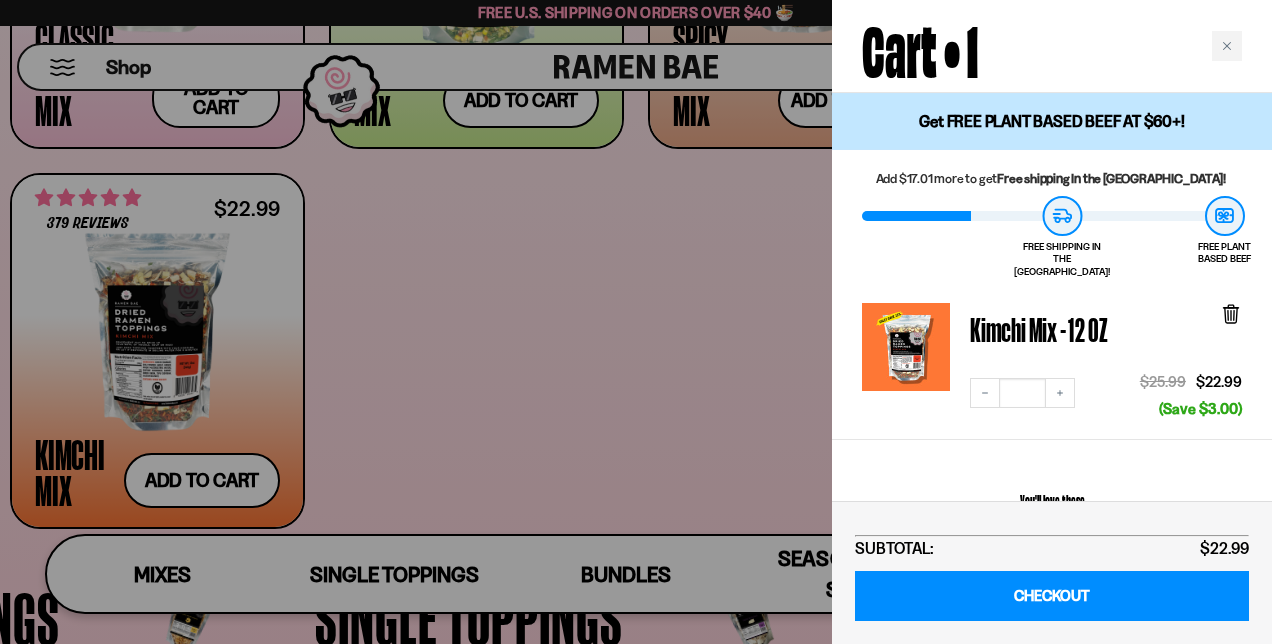 click at bounding box center [636, 322] 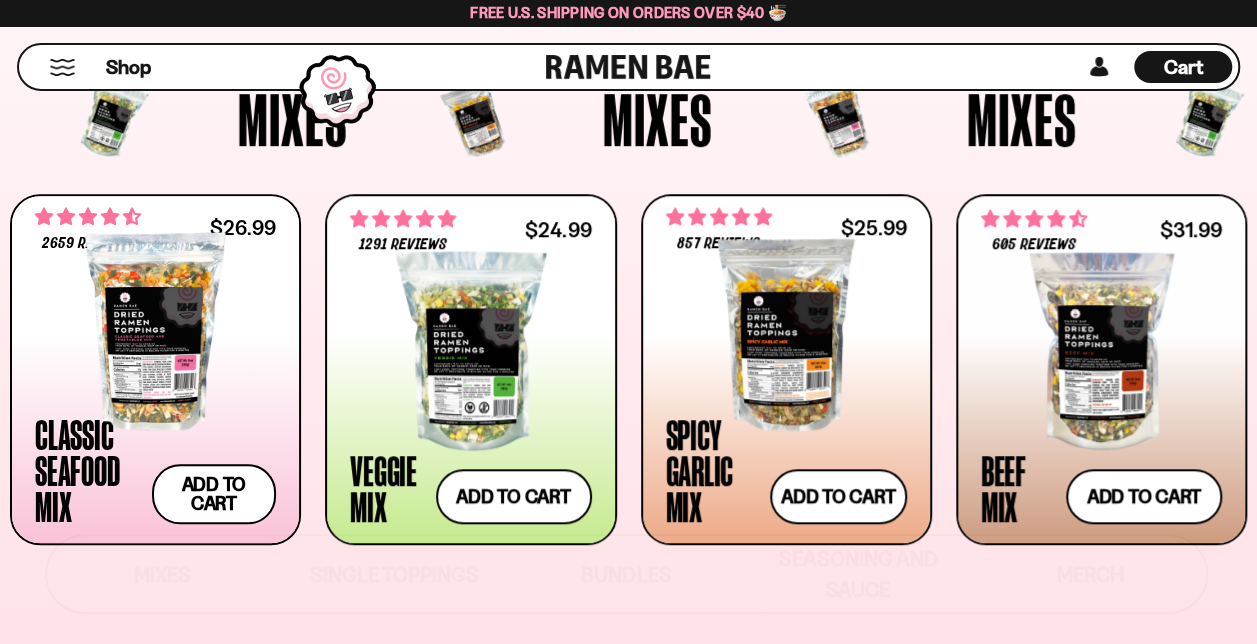 scroll, scrollTop: 217, scrollLeft: 0, axis: vertical 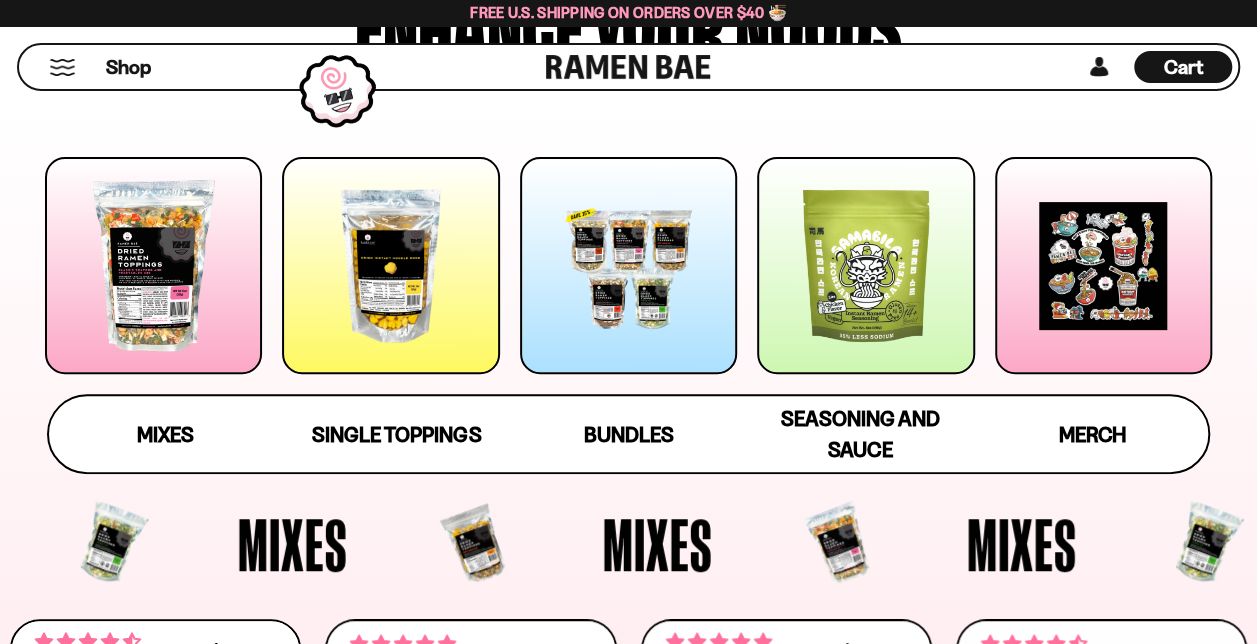 click at bounding box center [865, 265] 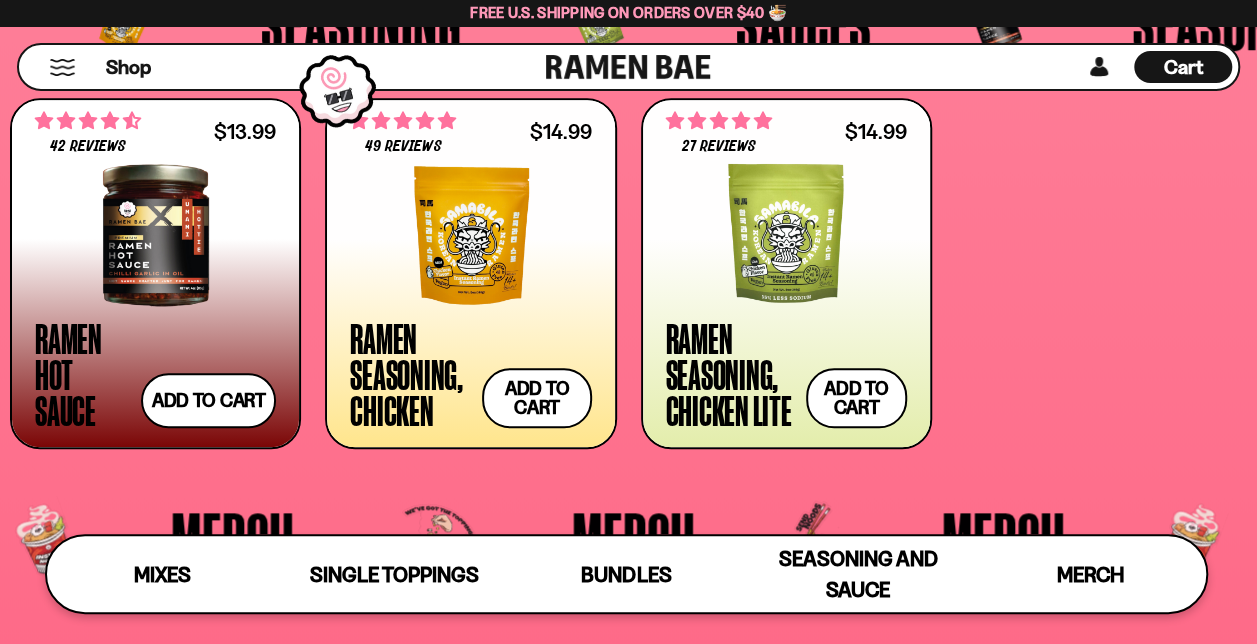 scroll, scrollTop: 4509, scrollLeft: 0, axis: vertical 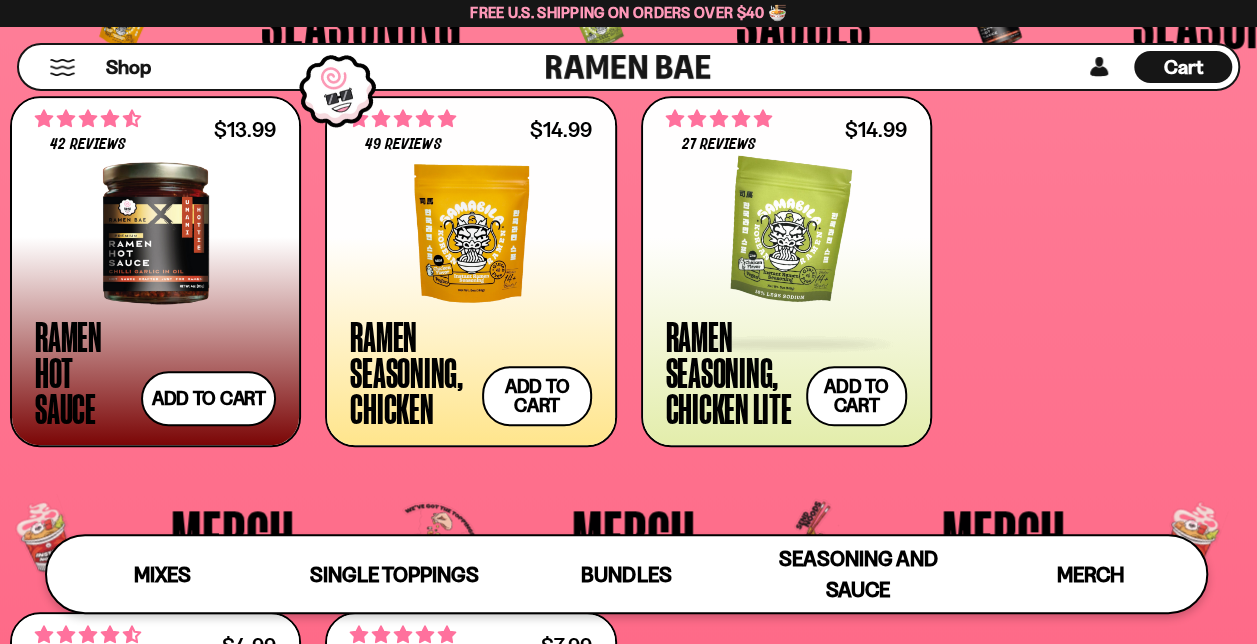 click on "Ramen Seasoning, Chicken Lite" at bounding box center [731, 372] 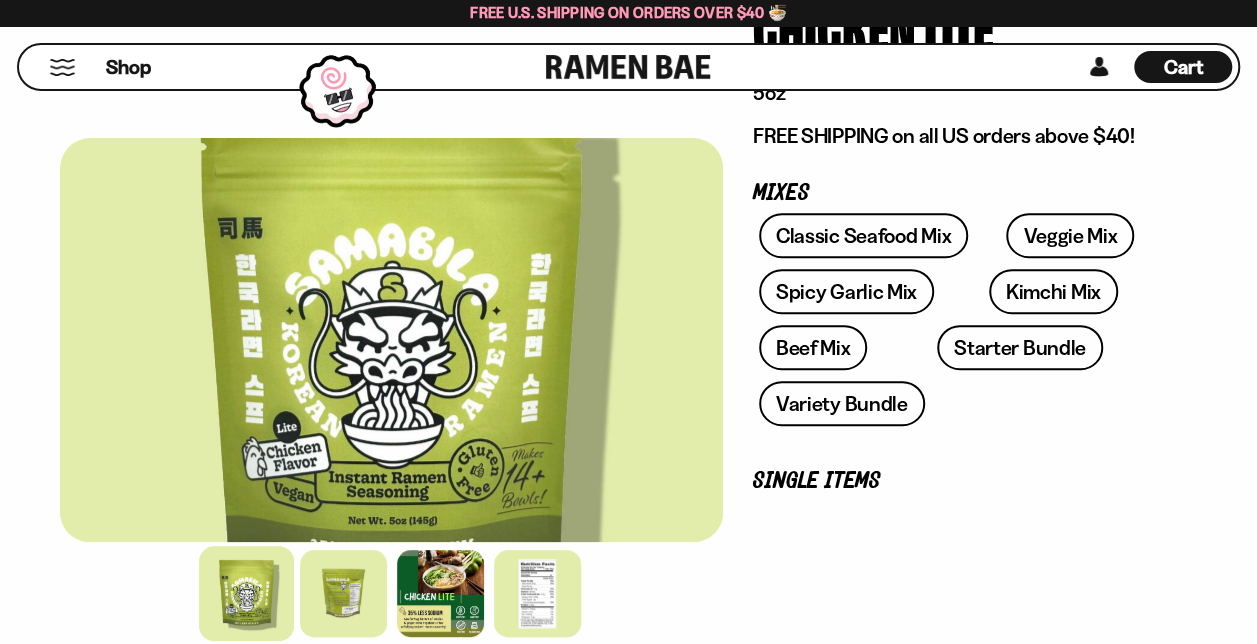 scroll, scrollTop: 300, scrollLeft: 0, axis: vertical 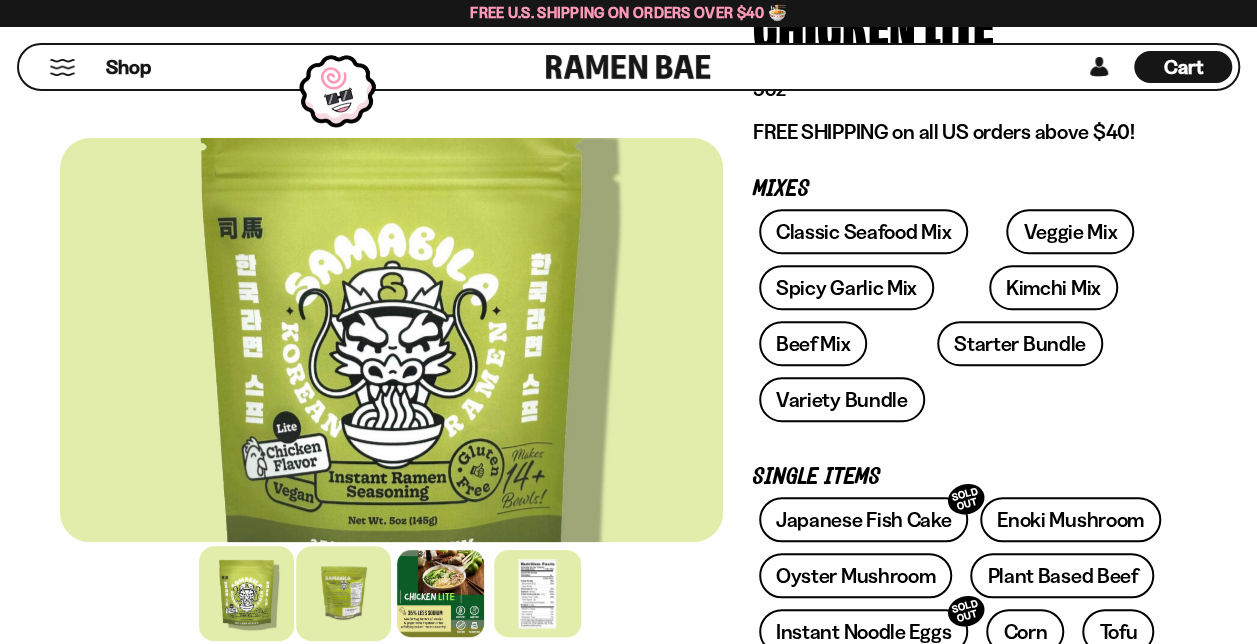 click at bounding box center [343, 593] 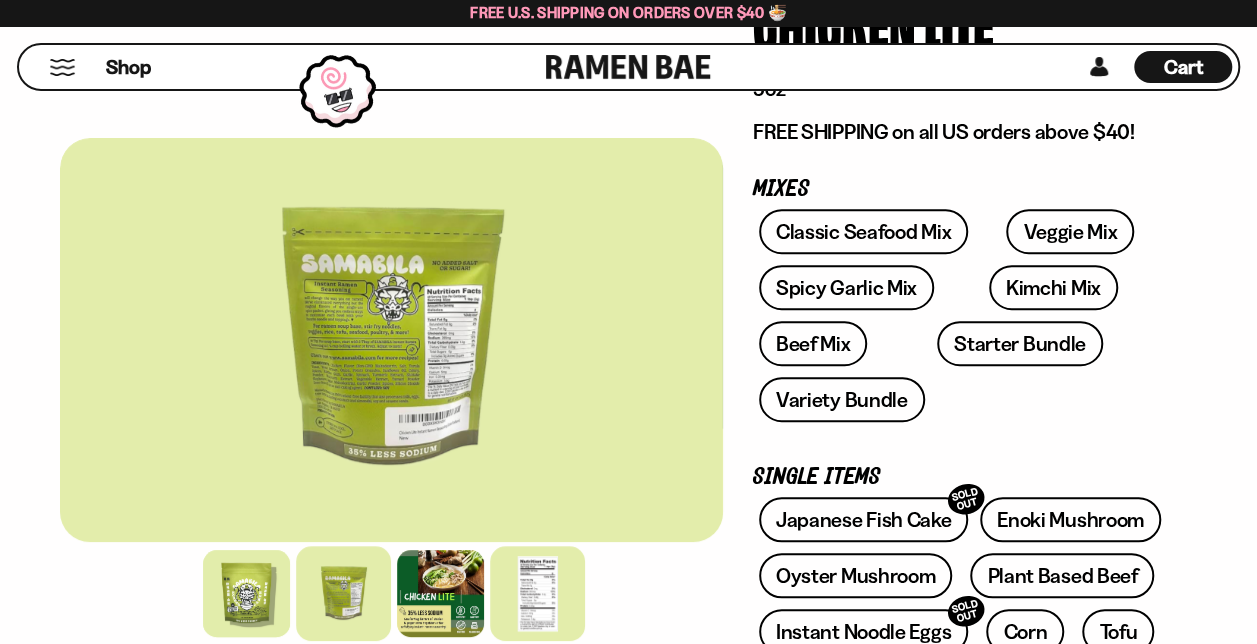 click at bounding box center (537, 593) 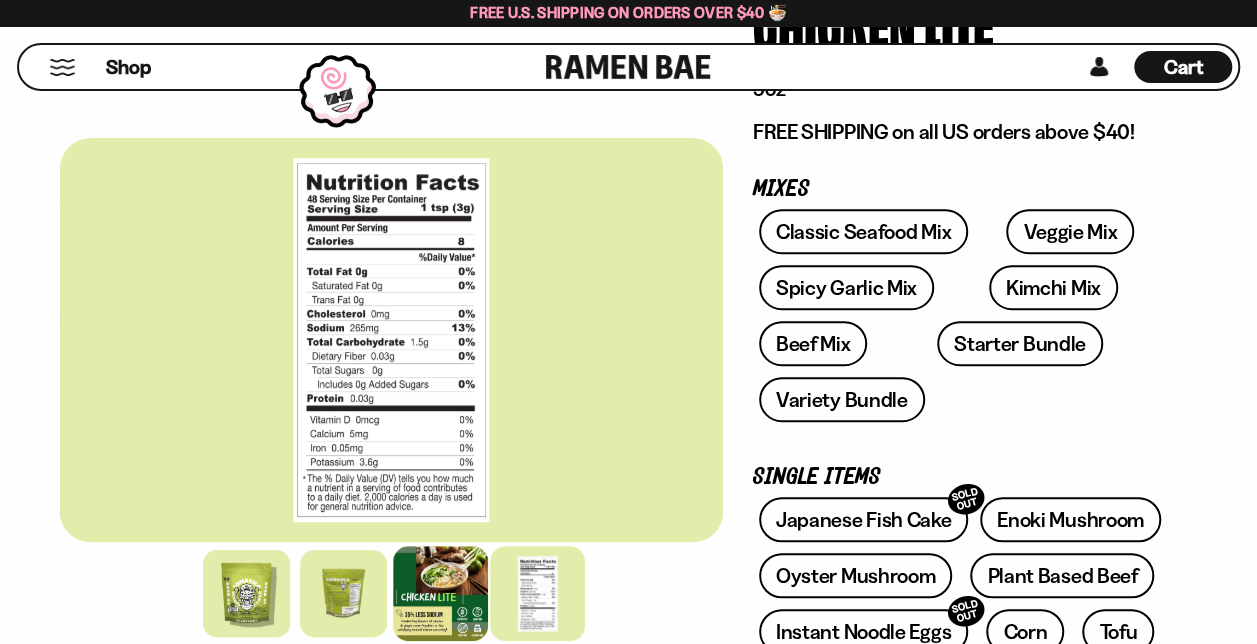 click at bounding box center (440, 593) 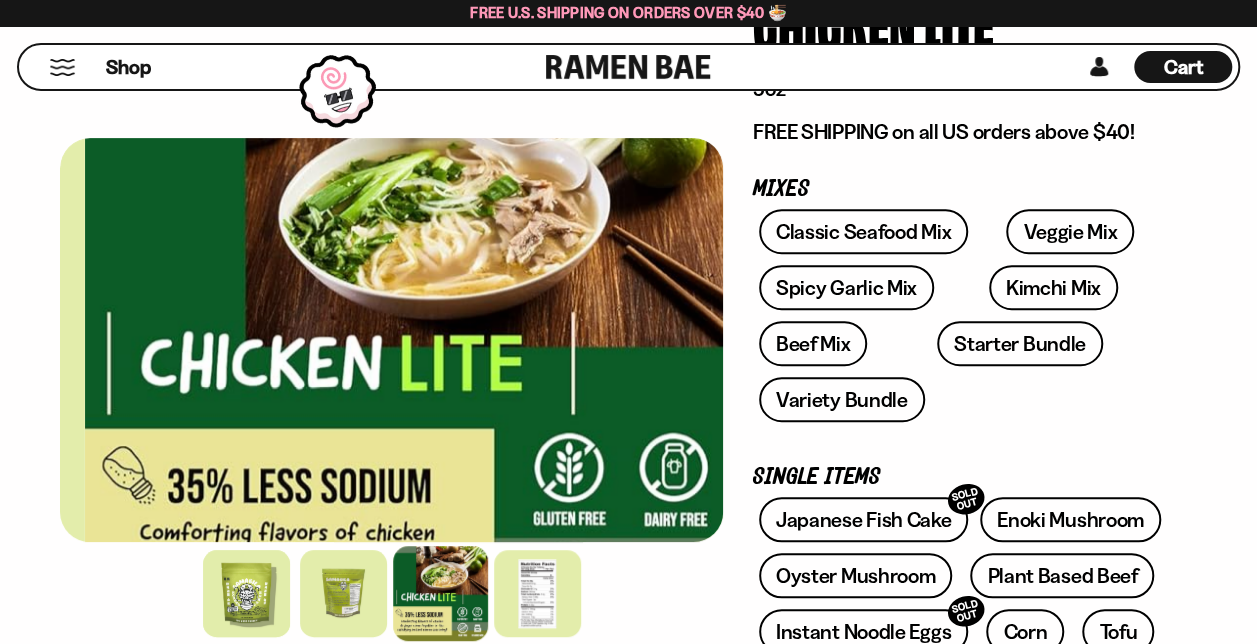 click at bounding box center [416, 340] 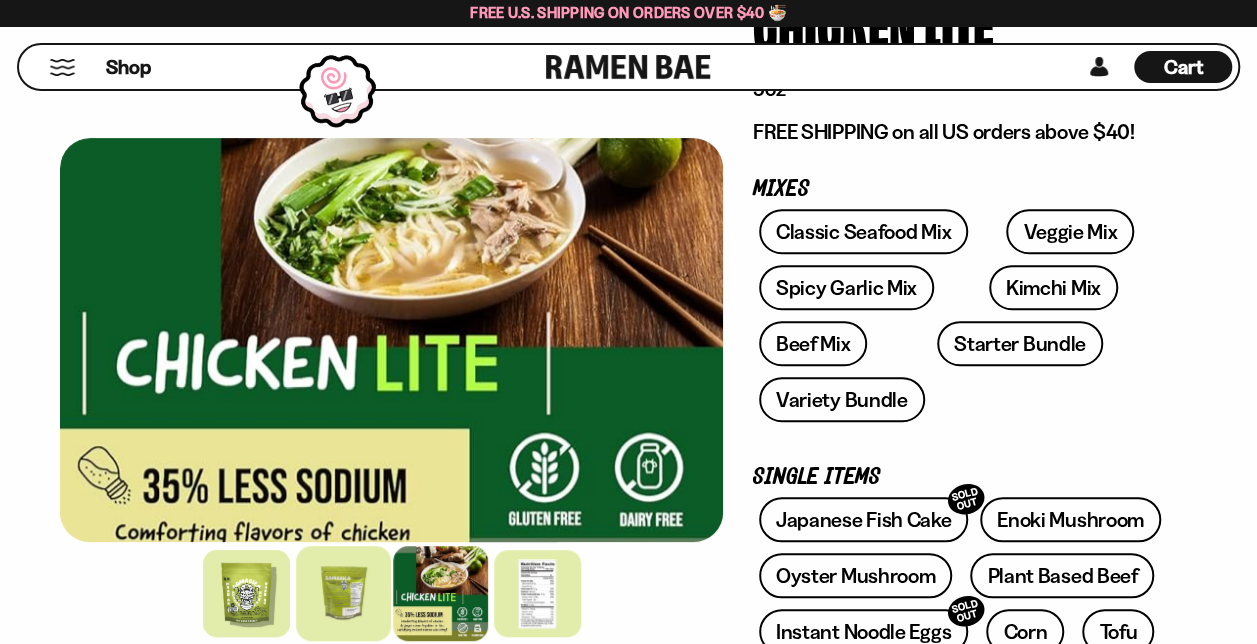 click at bounding box center (343, 593) 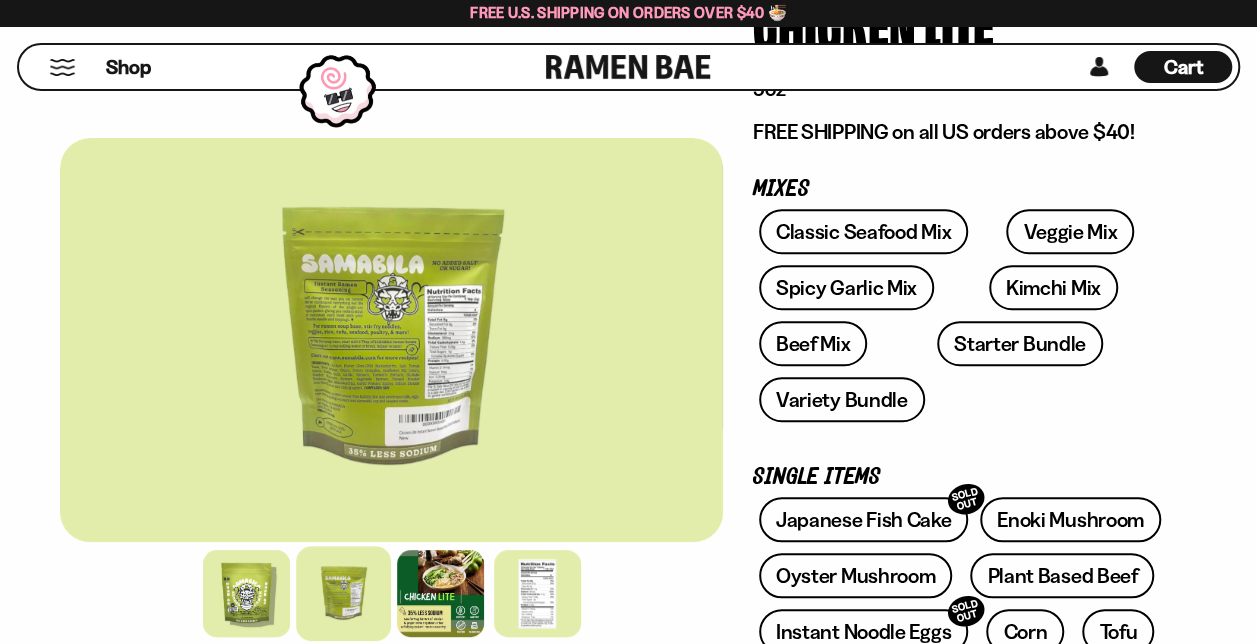 click at bounding box center (391, 340) 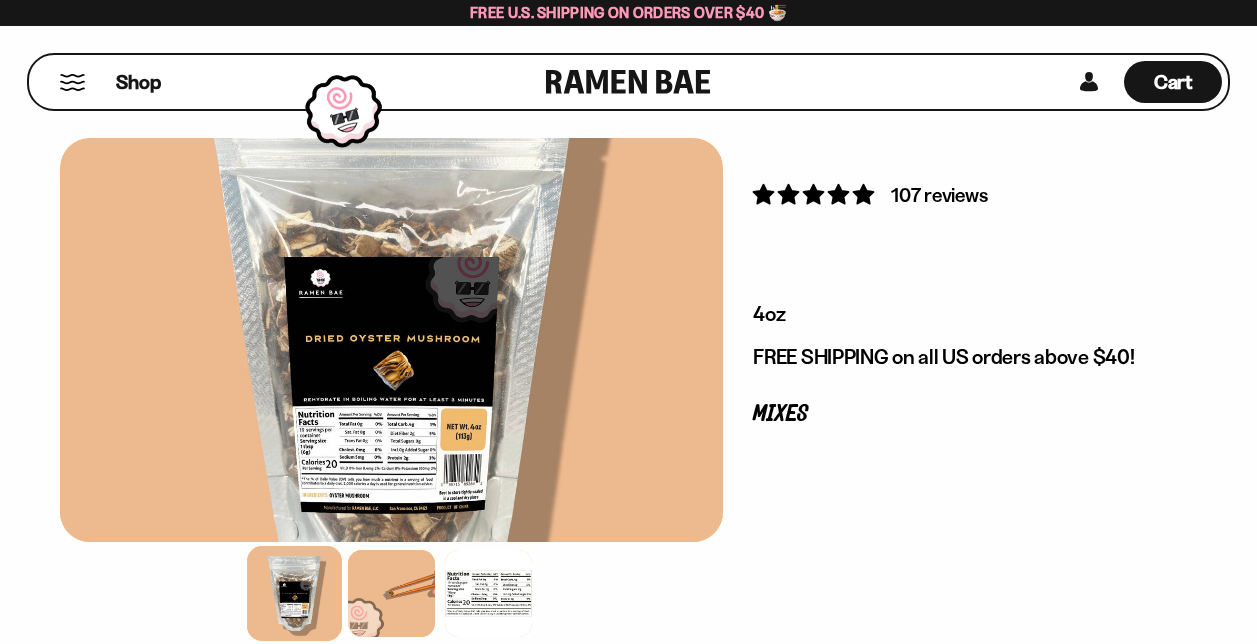 scroll, scrollTop: 0, scrollLeft: 0, axis: both 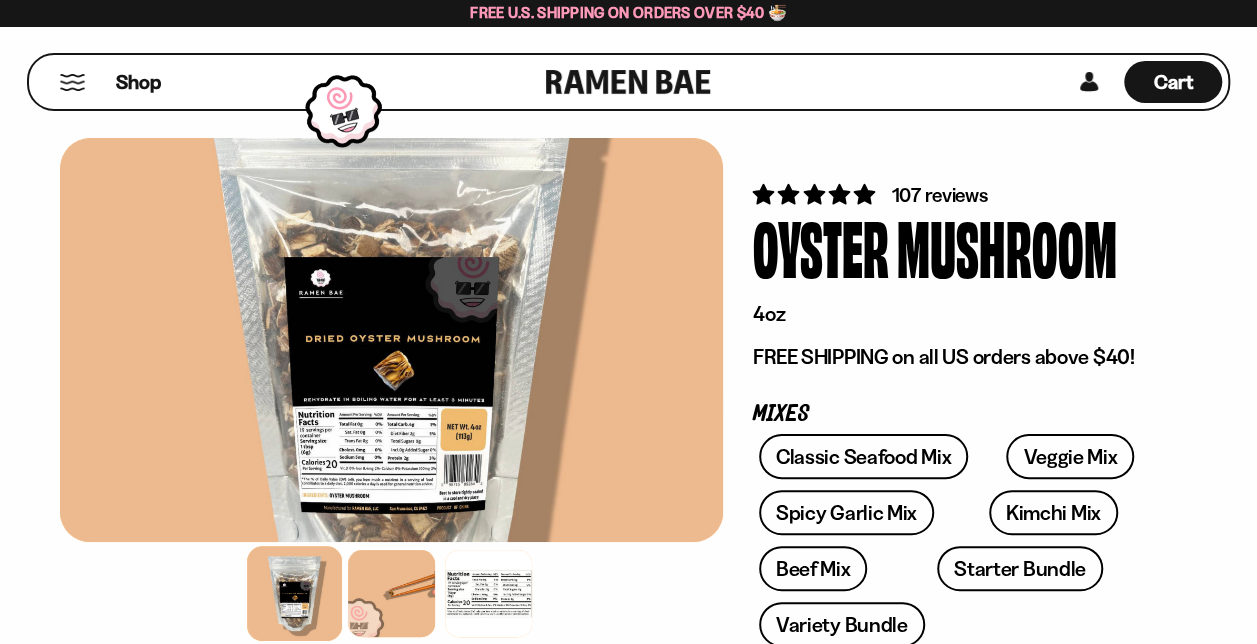click at bounding box center (72, 82) 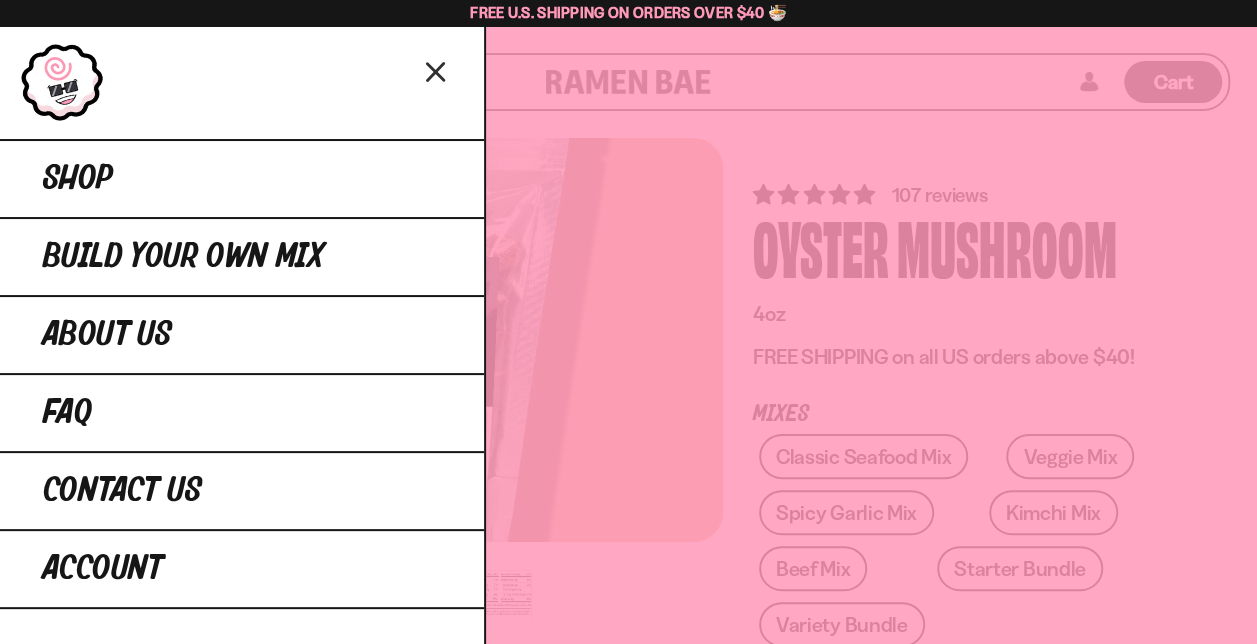 click 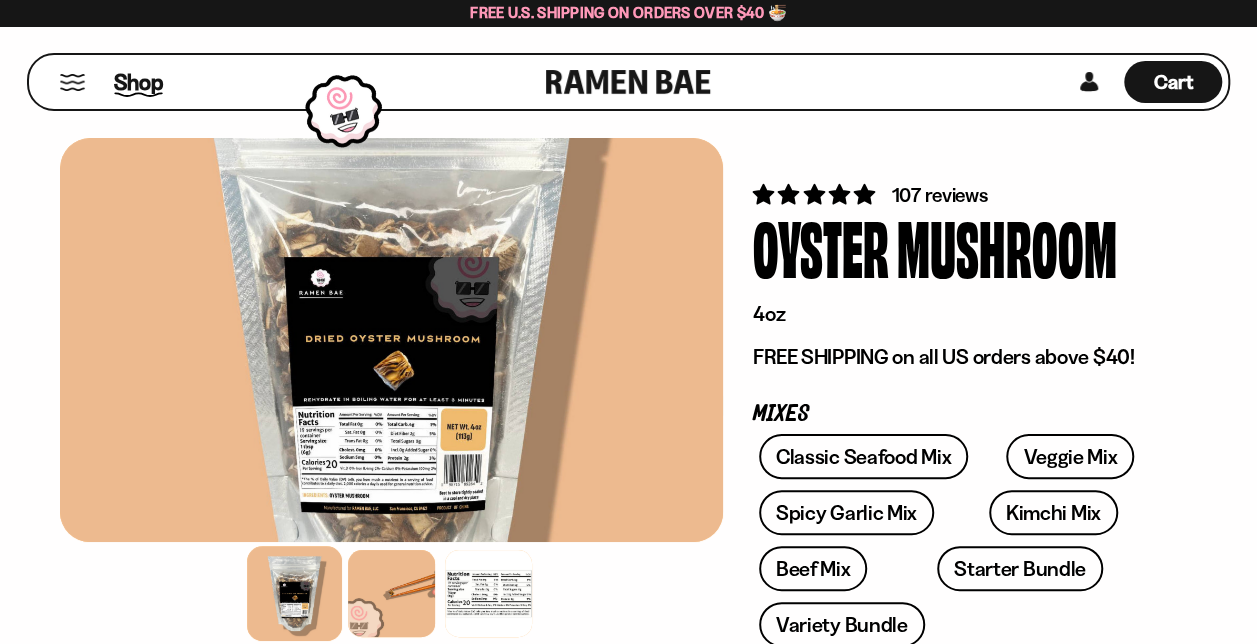 click on "Shop" at bounding box center (138, 82) 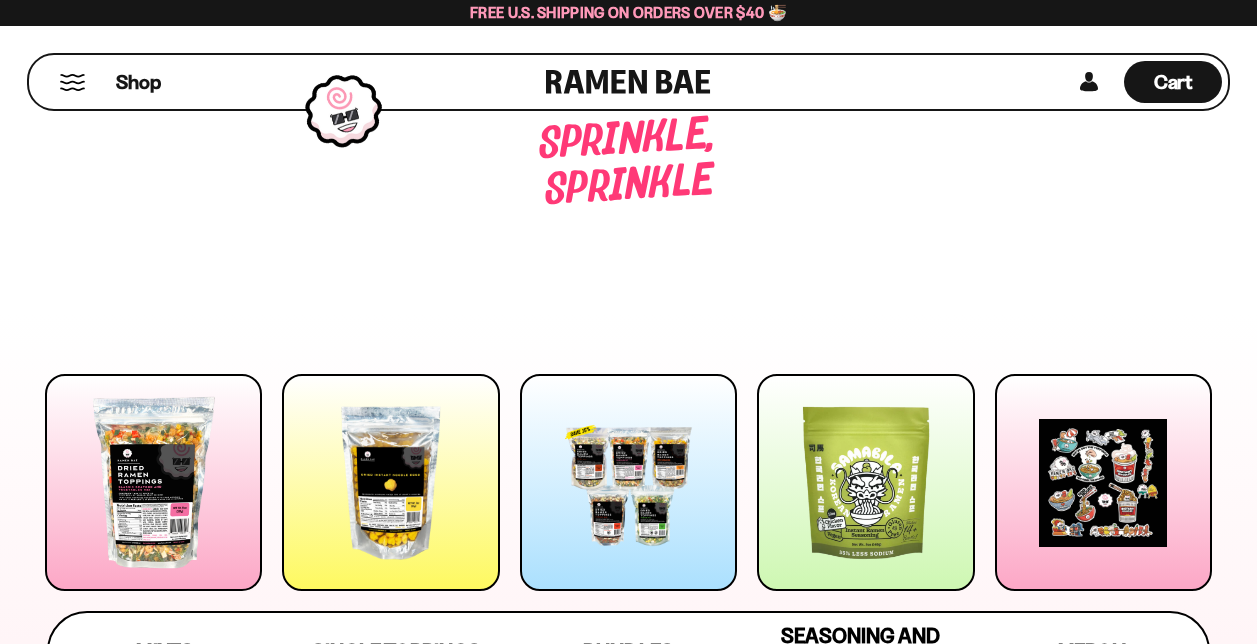 scroll, scrollTop: 0, scrollLeft: 0, axis: both 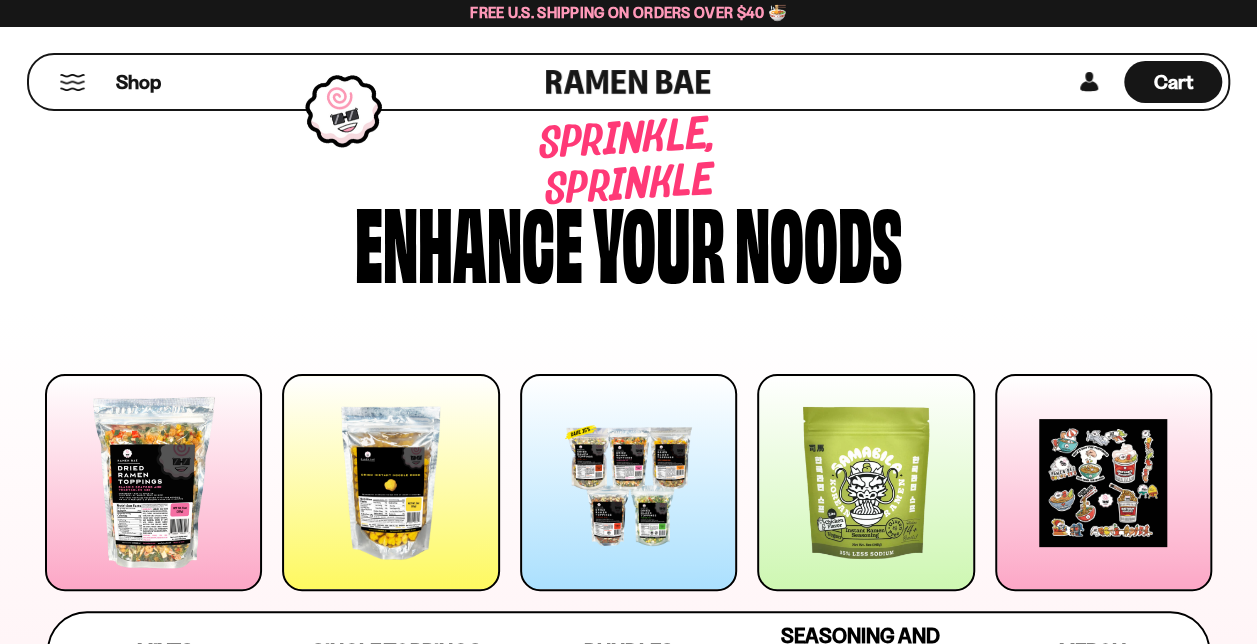 click at bounding box center (153, 482) 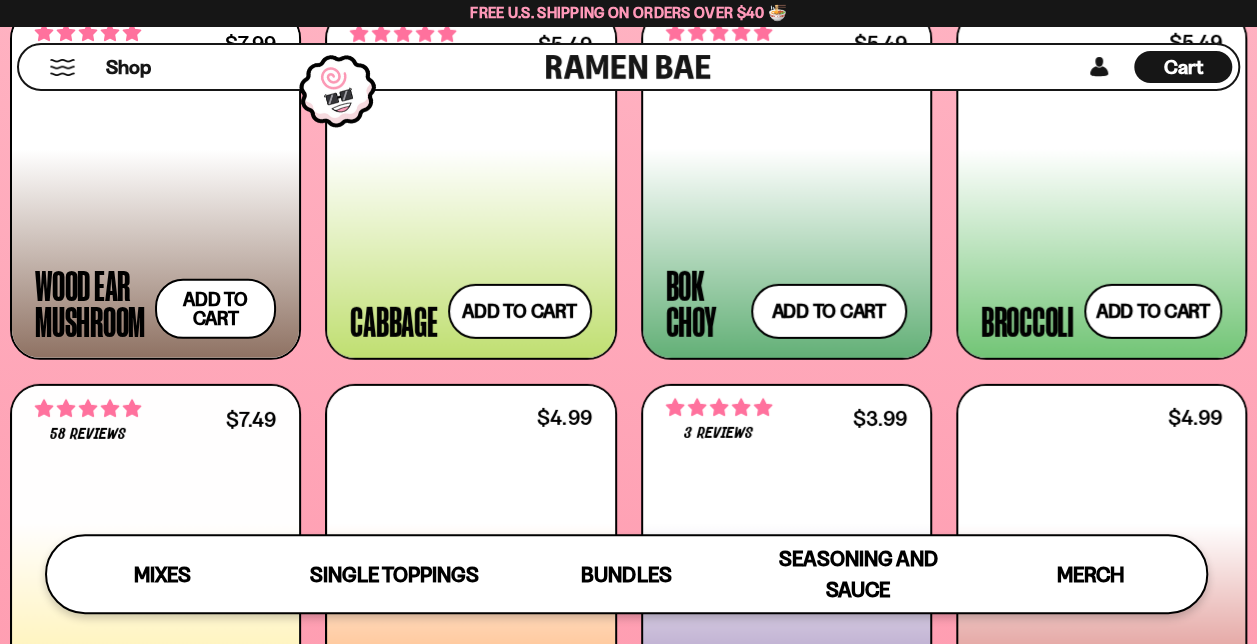 scroll, scrollTop: 2916, scrollLeft: 0, axis: vertical 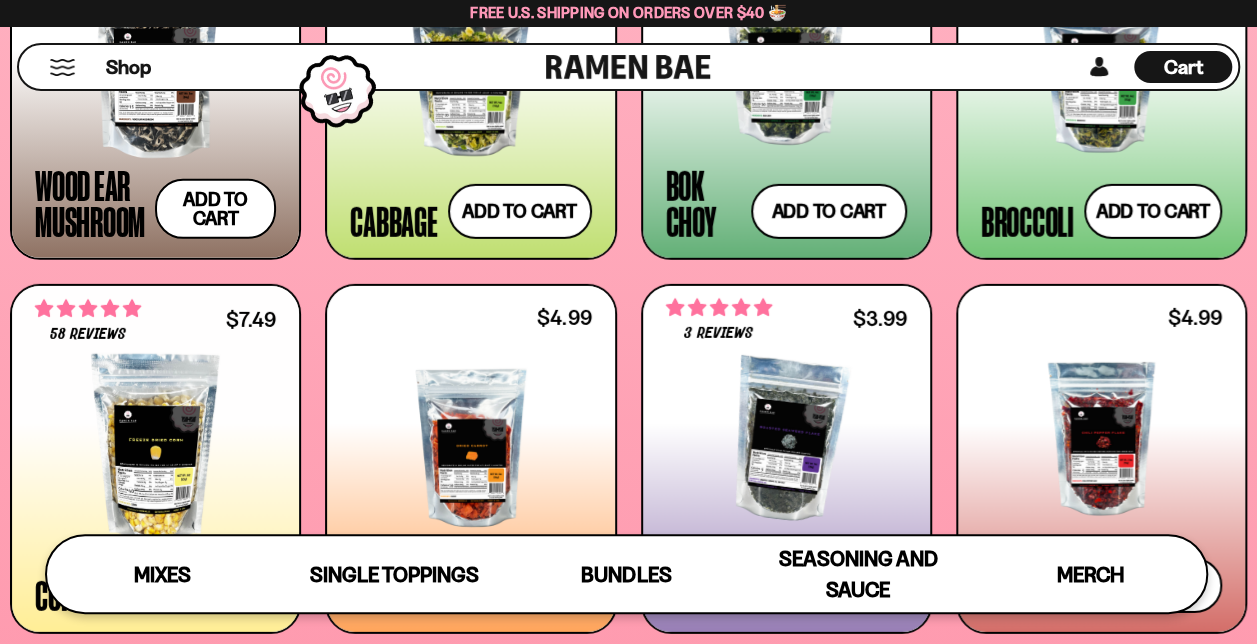 click at bounding box center (786, 440) 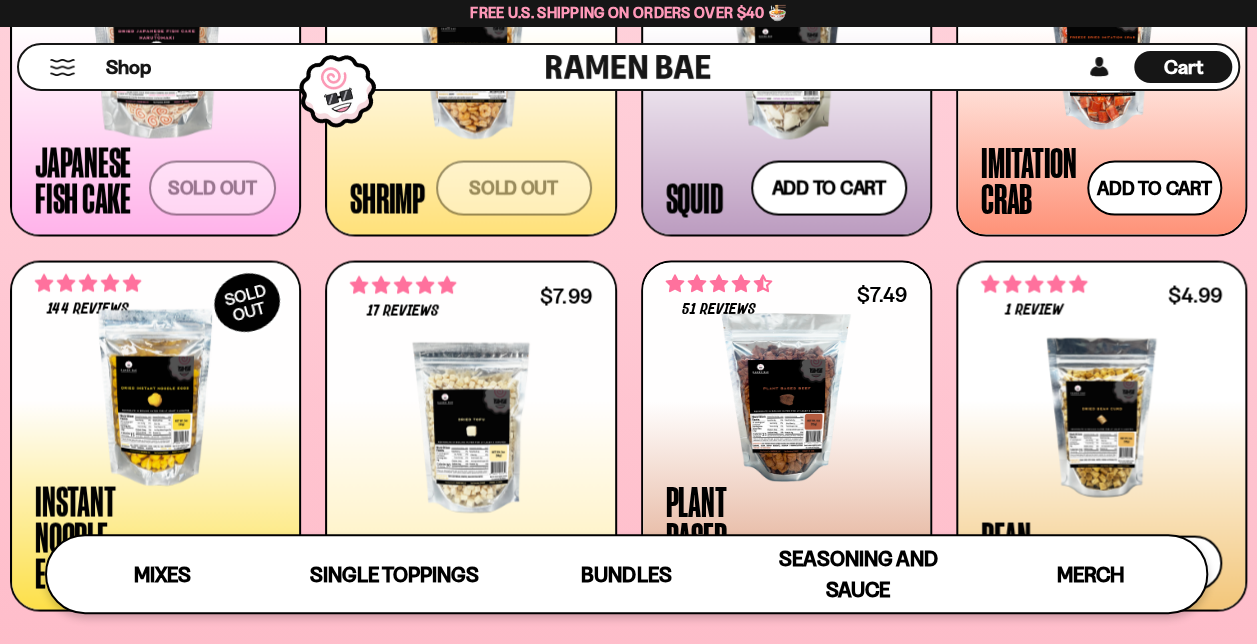 scroll, scrollTop: 1616, scrollLeft: 0, axis: vertical 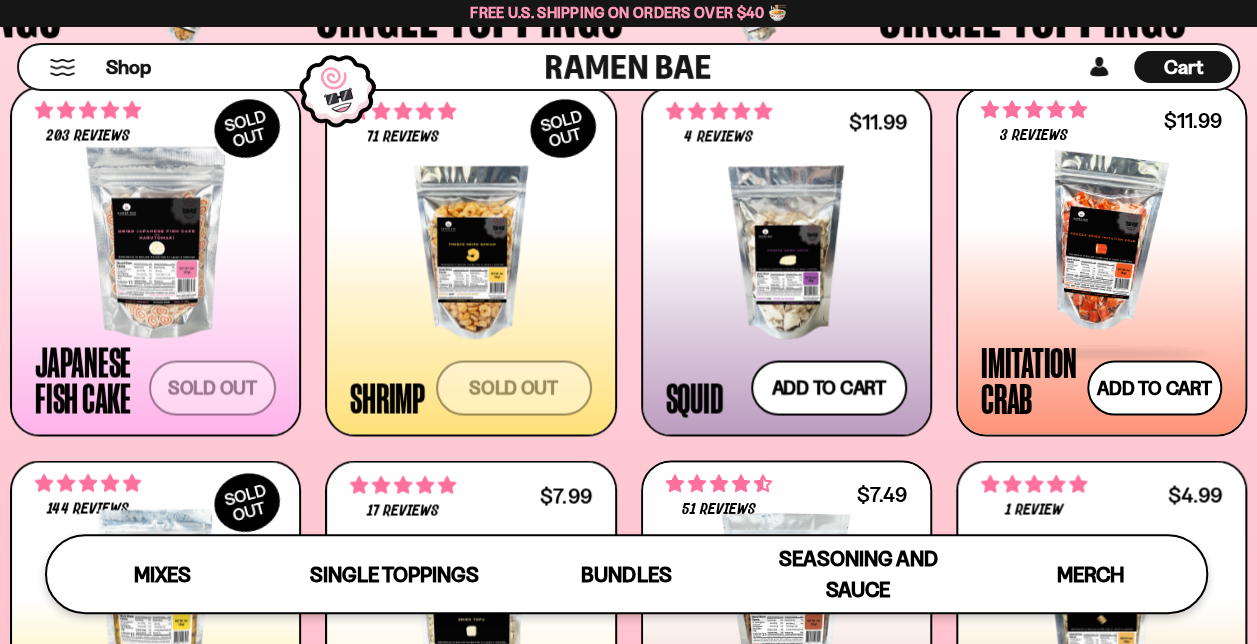 click at bounding box center (1101, 242) 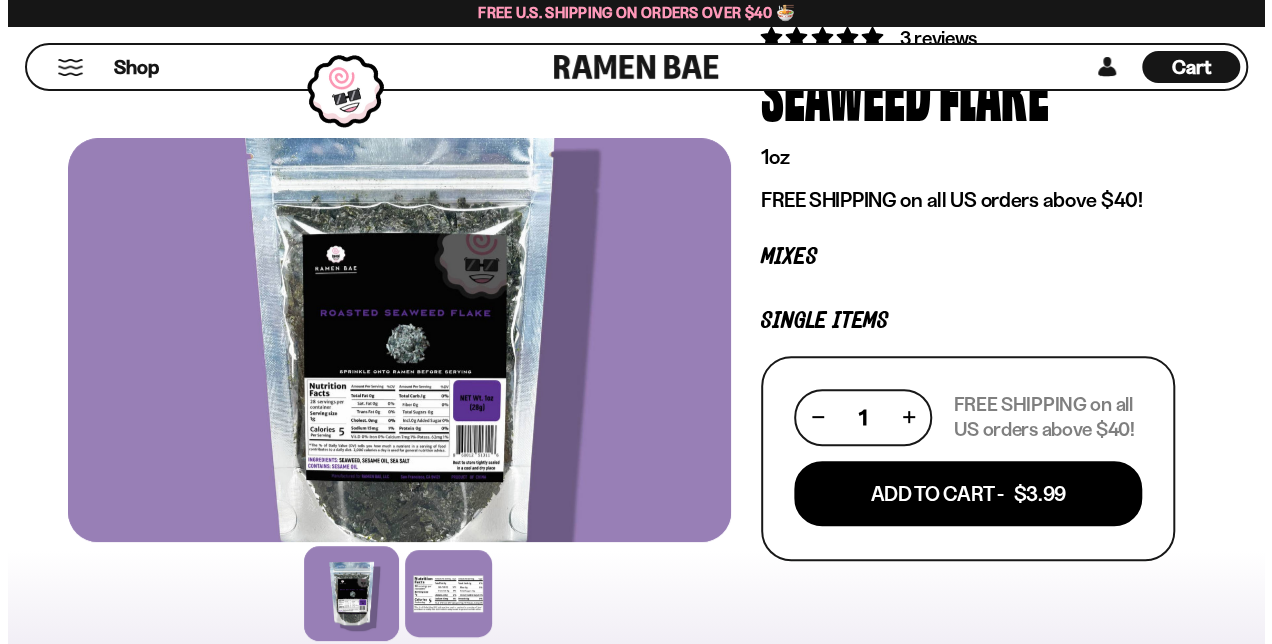 scroll, scrollTop: 200, scrollLeft: 0, axis: vertical 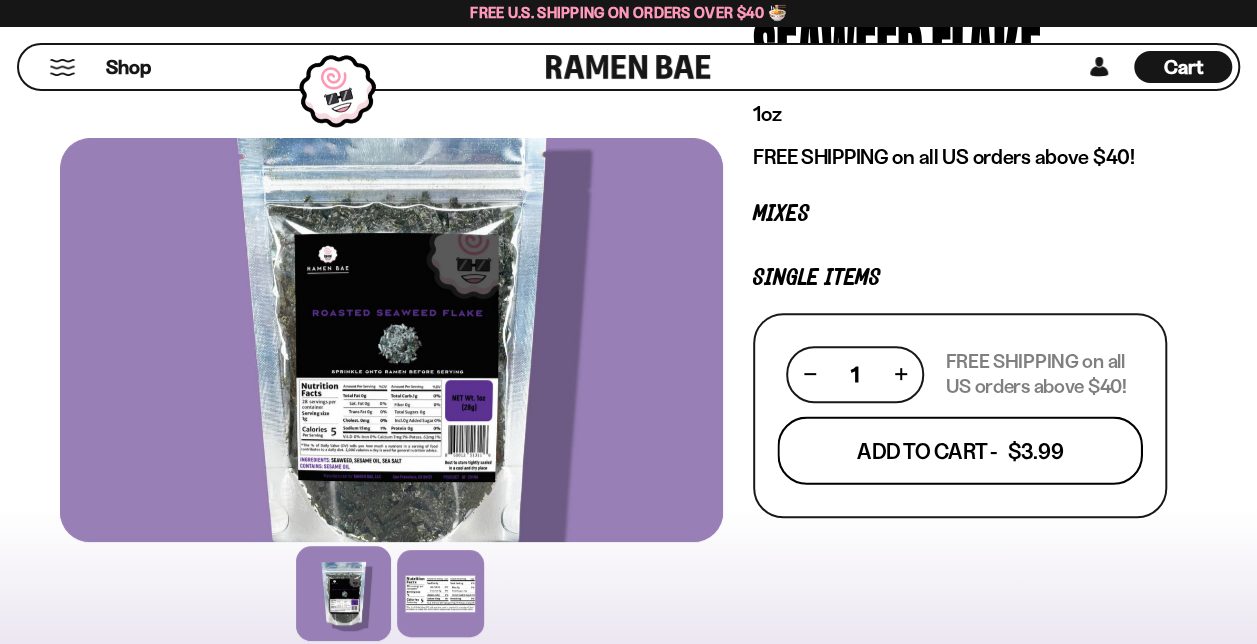 click on "Add To Cart -
$3.99" at bounding box center (960, 450) 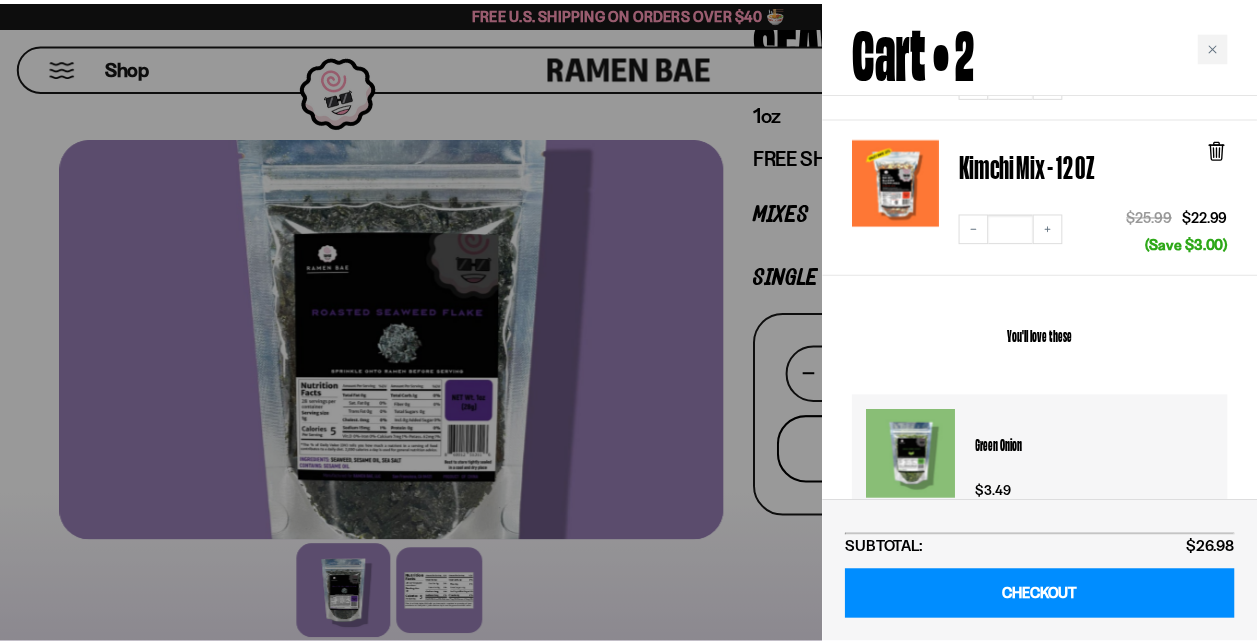scroll, scrollTop: 0, scrollLeft: 0, axis: both 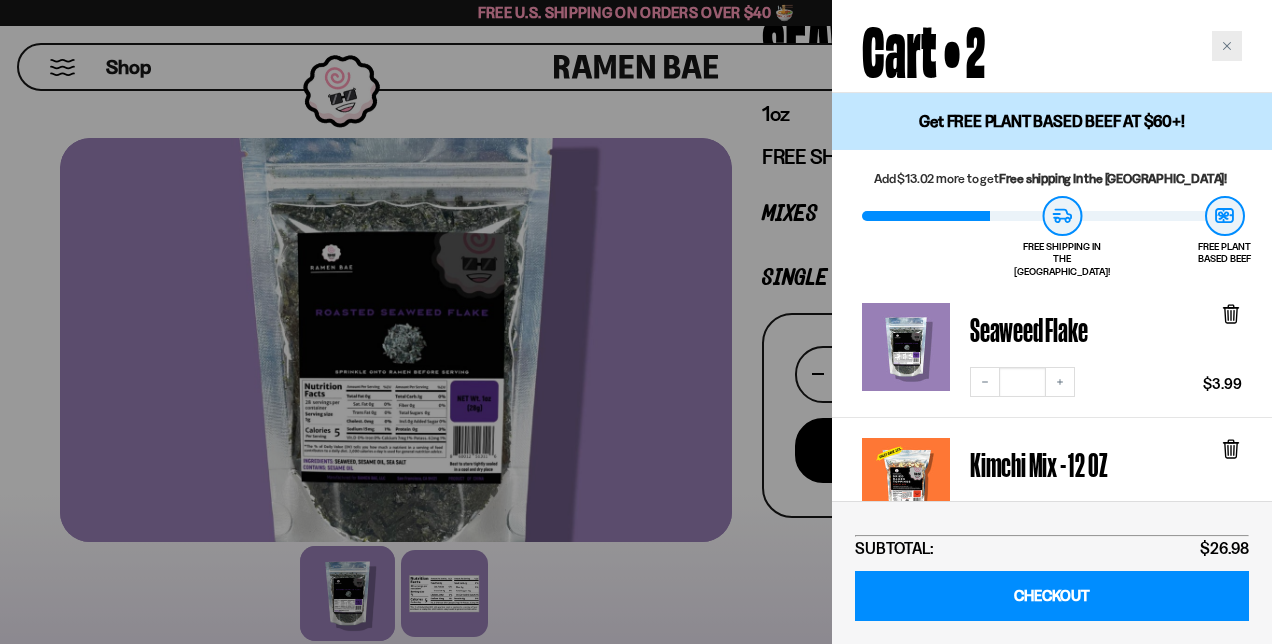 click 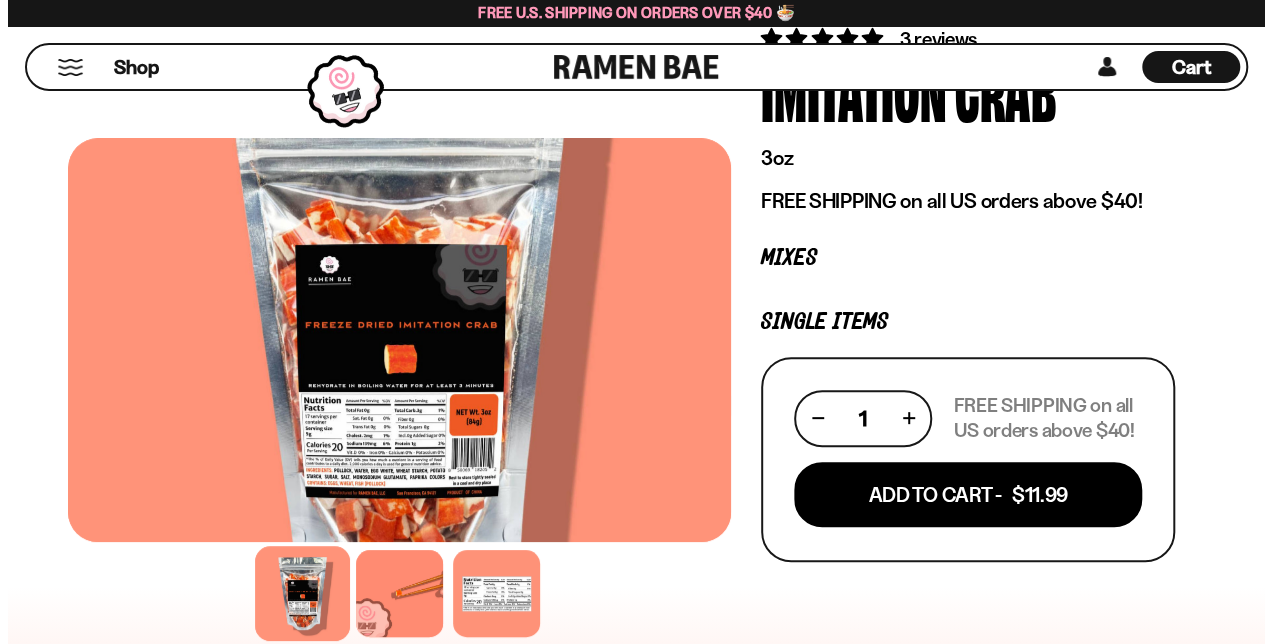 scroll, scrollTop: 200, scrollLeft: 0, axis: vertical 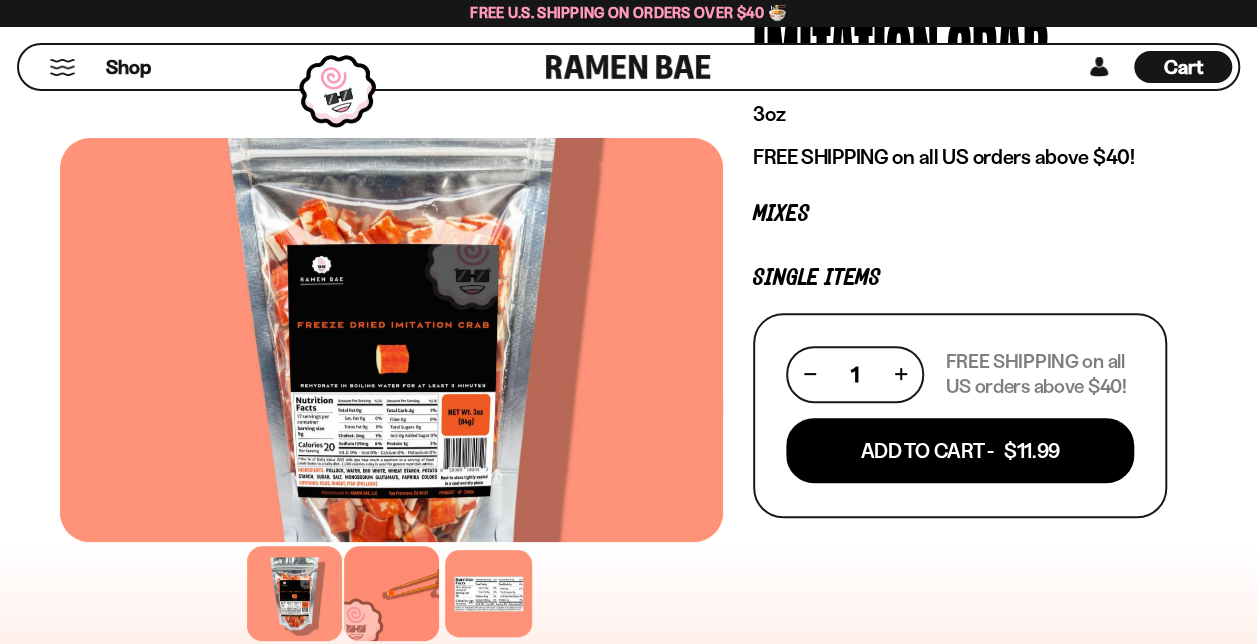 click at bounding box center (391, 593) 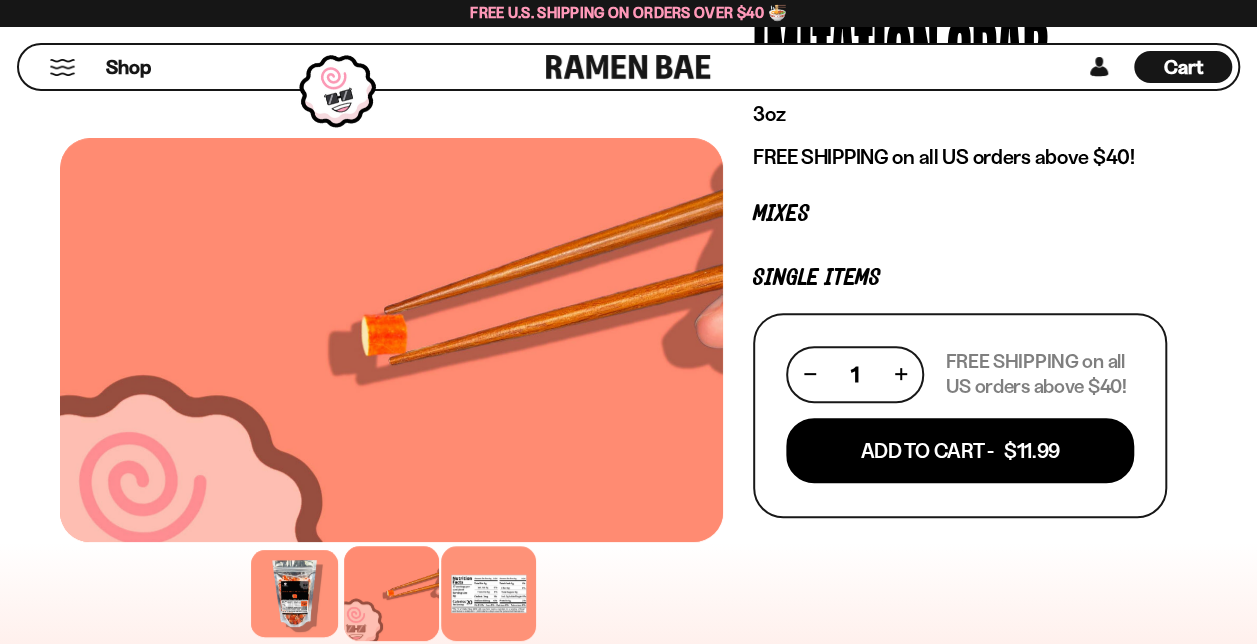 click at bounding box center [488, 593] 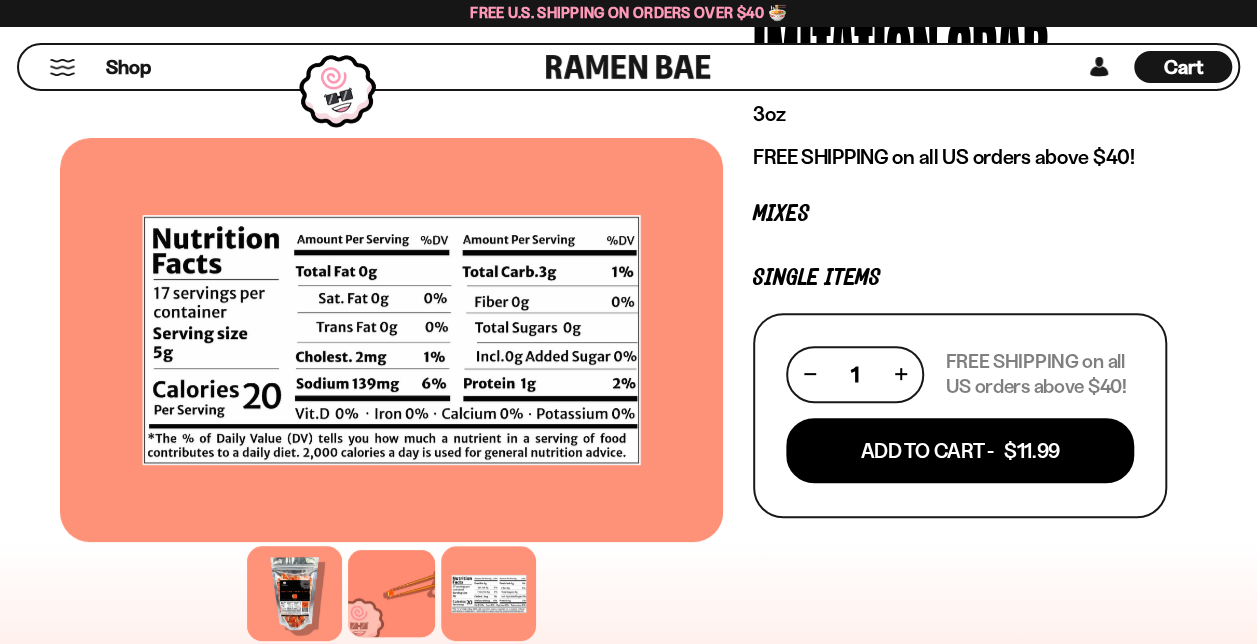 click at bounding box center [294, 593] 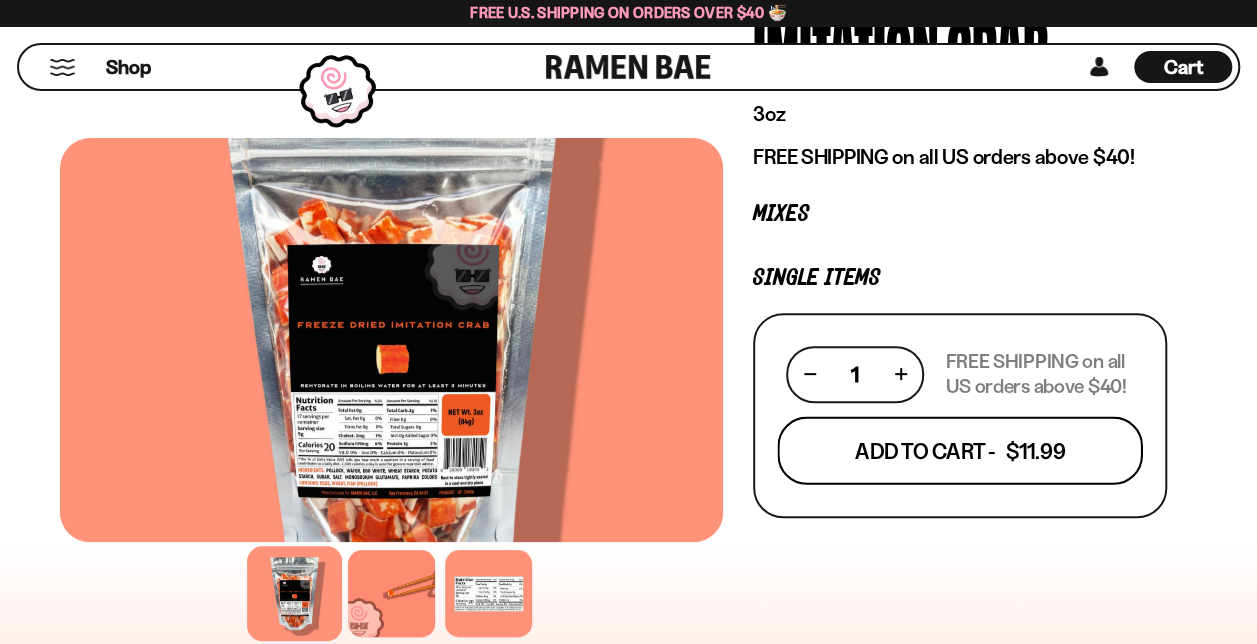 click on "Add To Cart -
$11.99" at bounding box center (960, 450) 